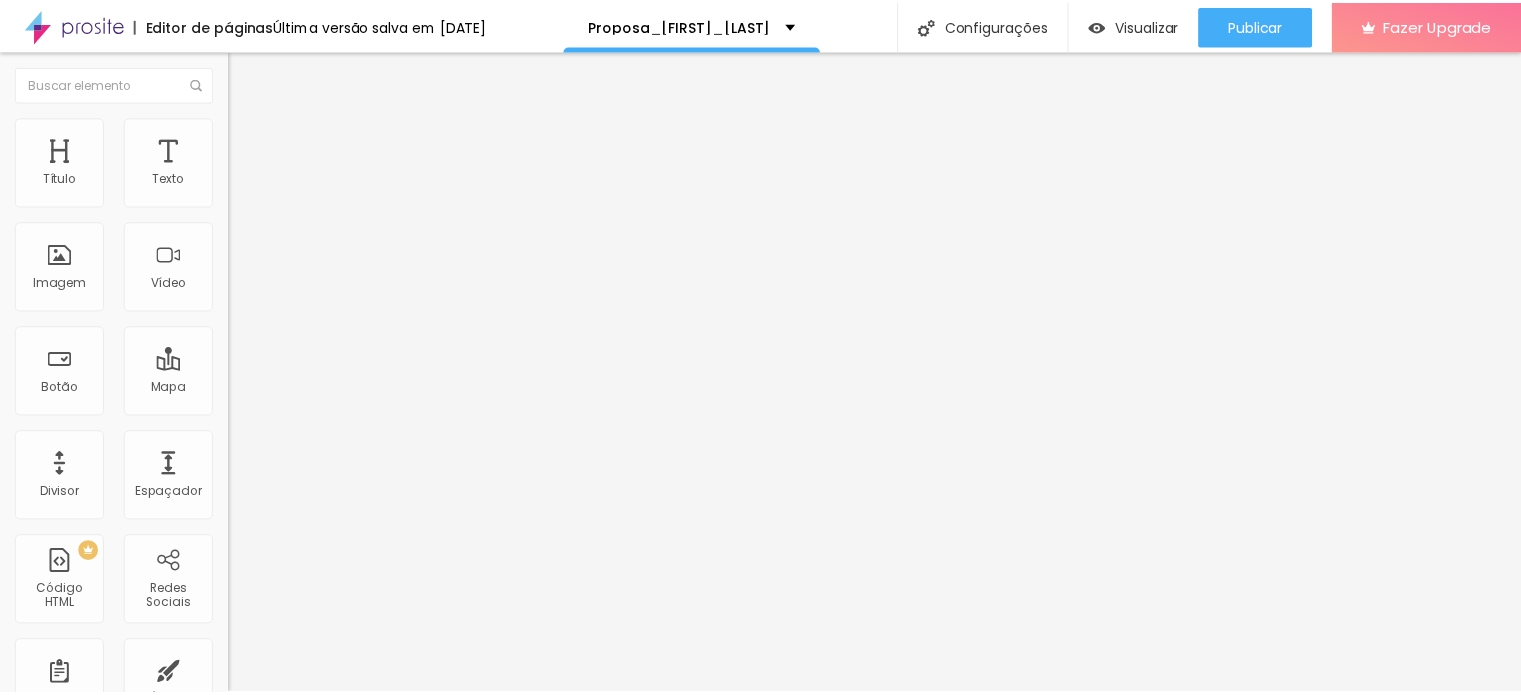 scroll, scrollTop: 0, scrollLeft: 0, axis: both 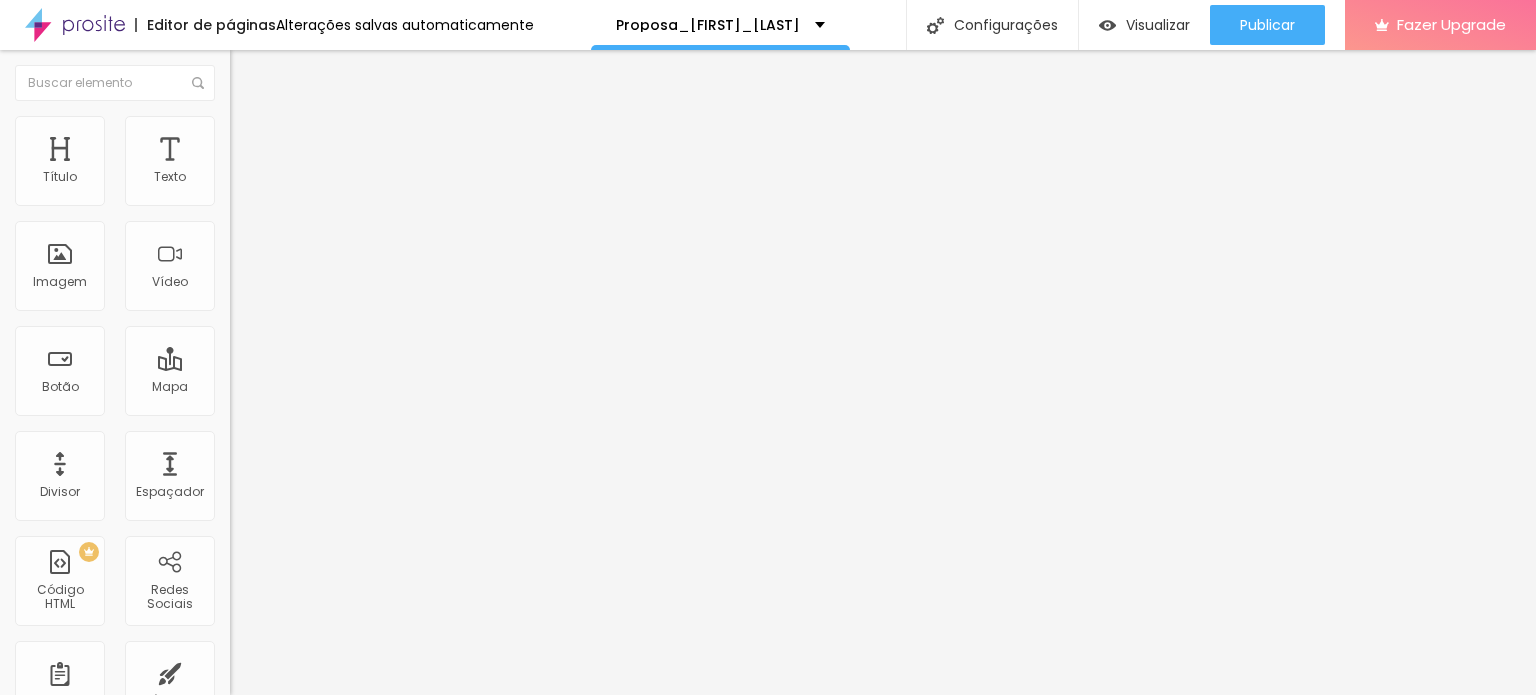 click at bounding box center [244, 181] 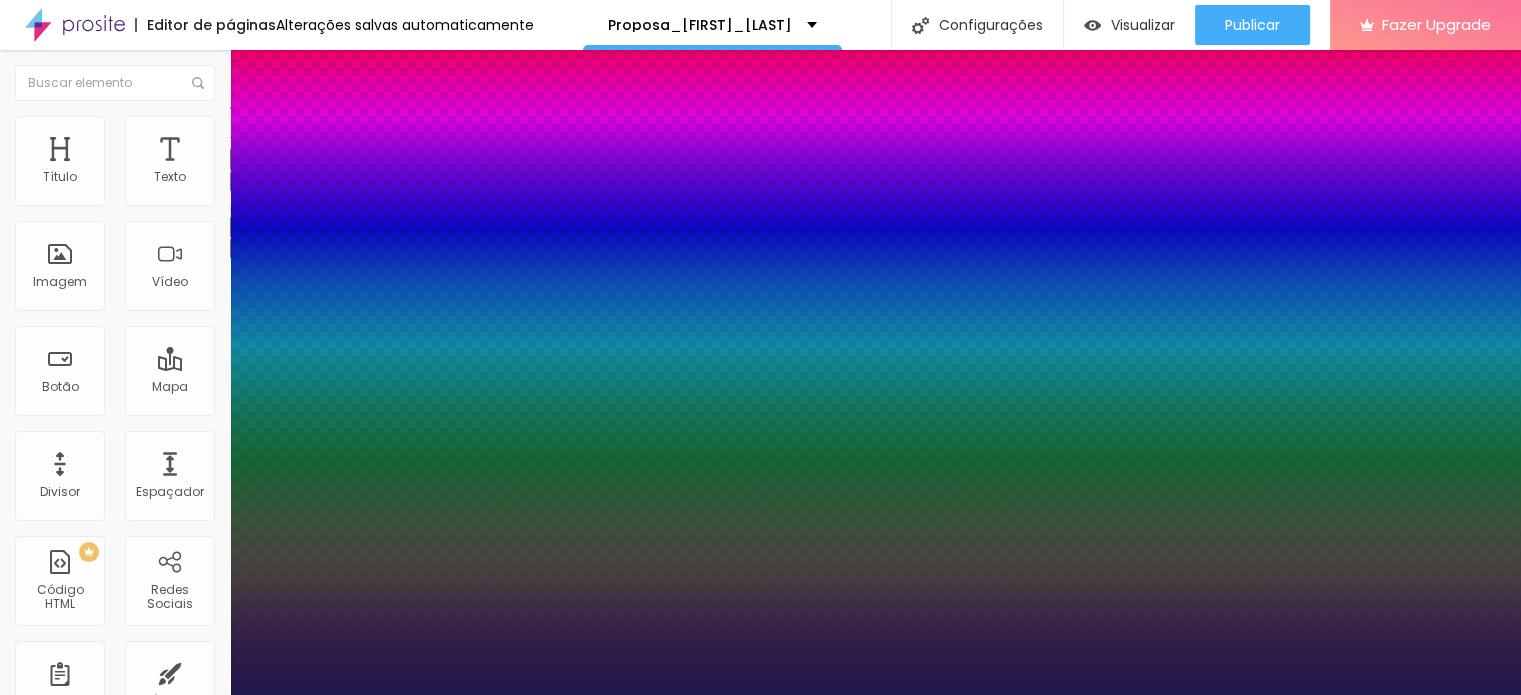 type on "1" 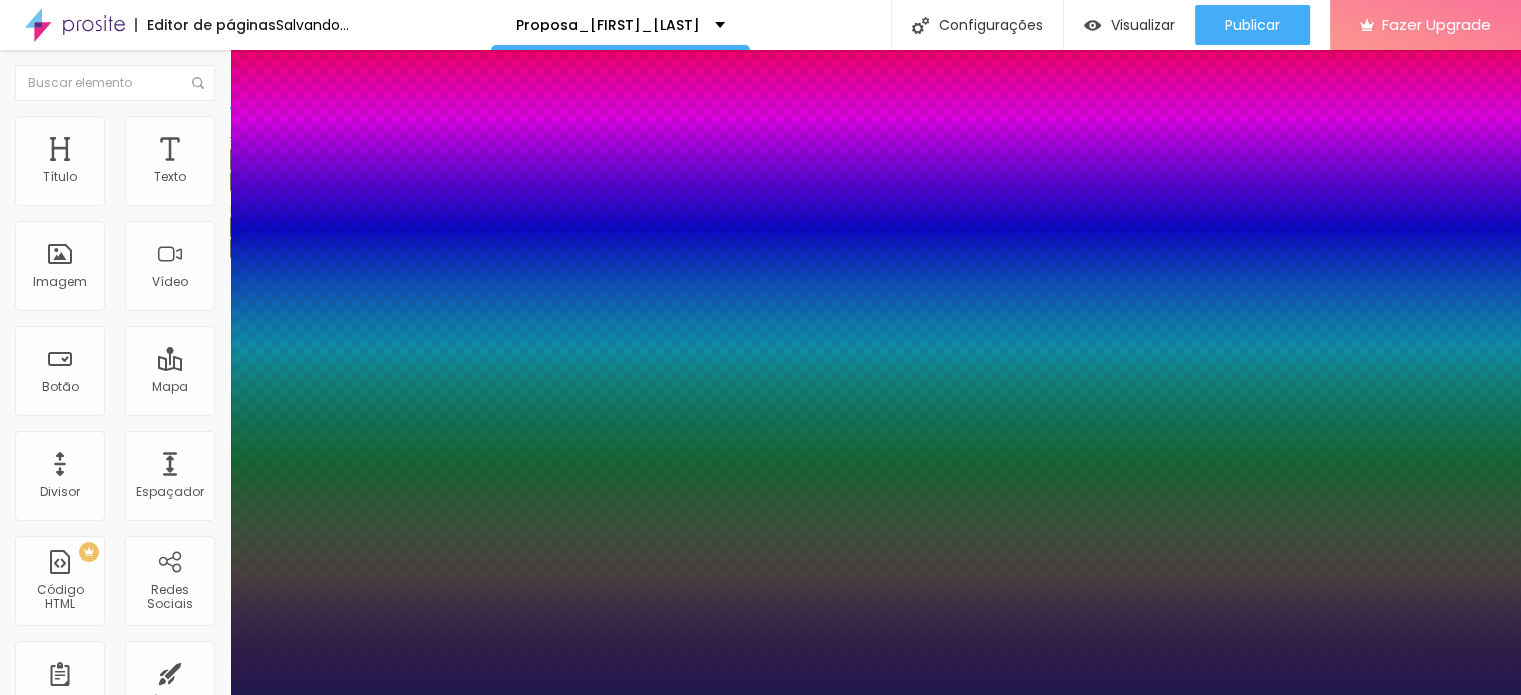 type on "22" 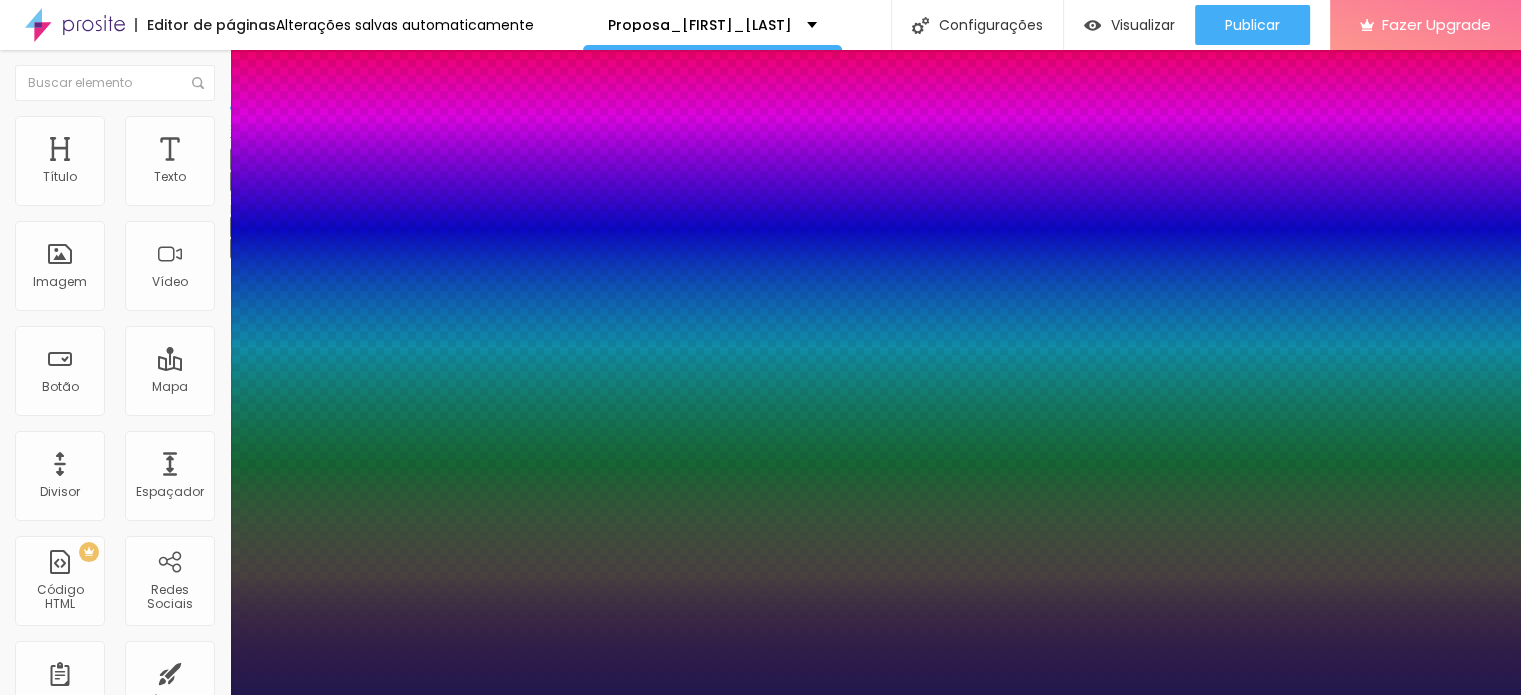 type on "0.7" 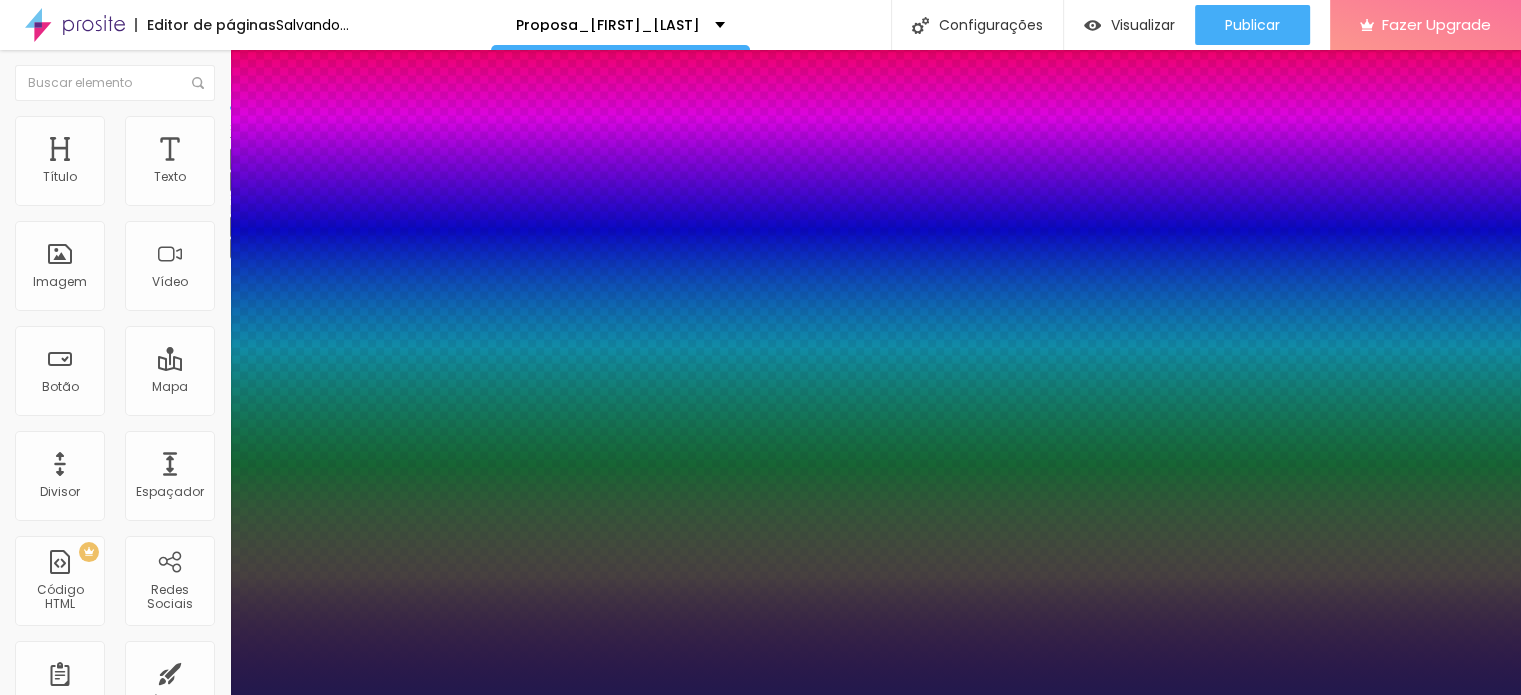 type on "2.1" 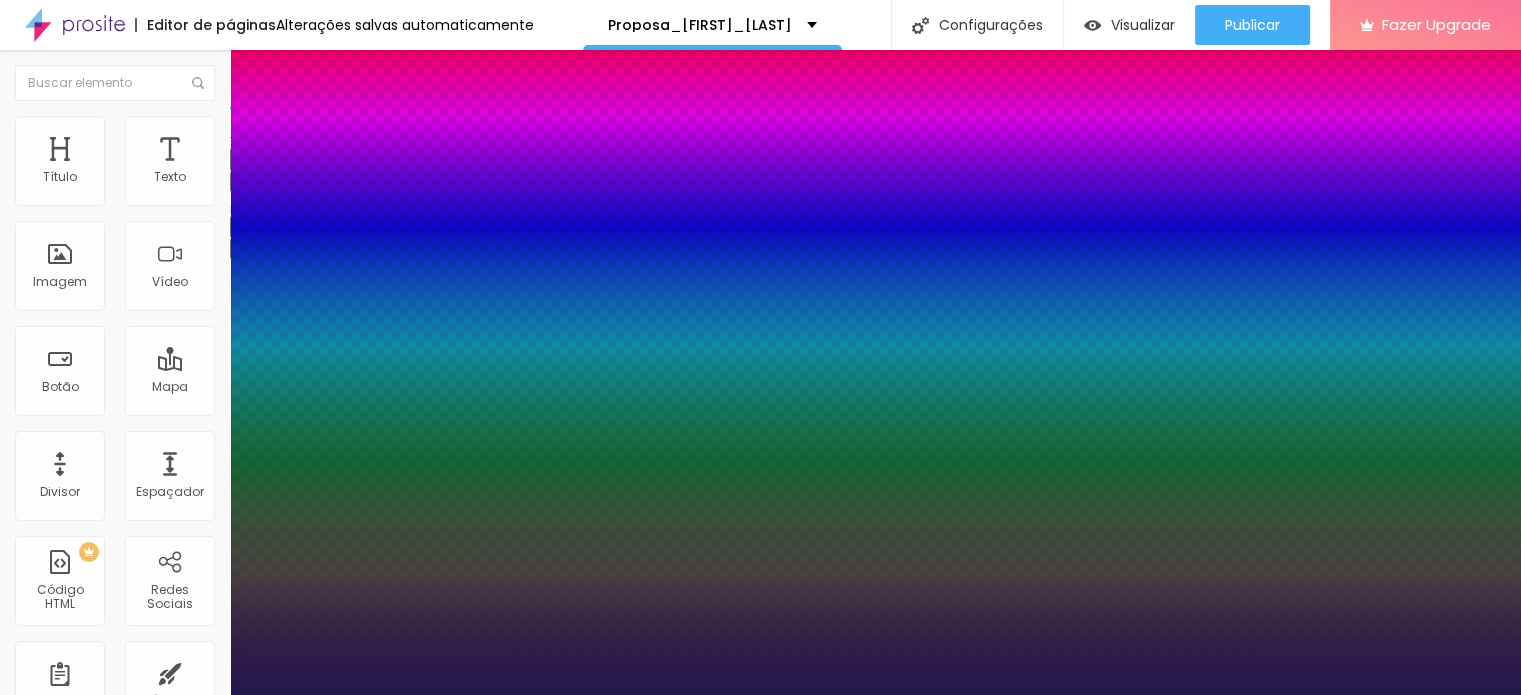 drag, startPoint x: 267, startPoint y: 379, endPoint x: 287, endPoint y: 378, distance: 20.024984 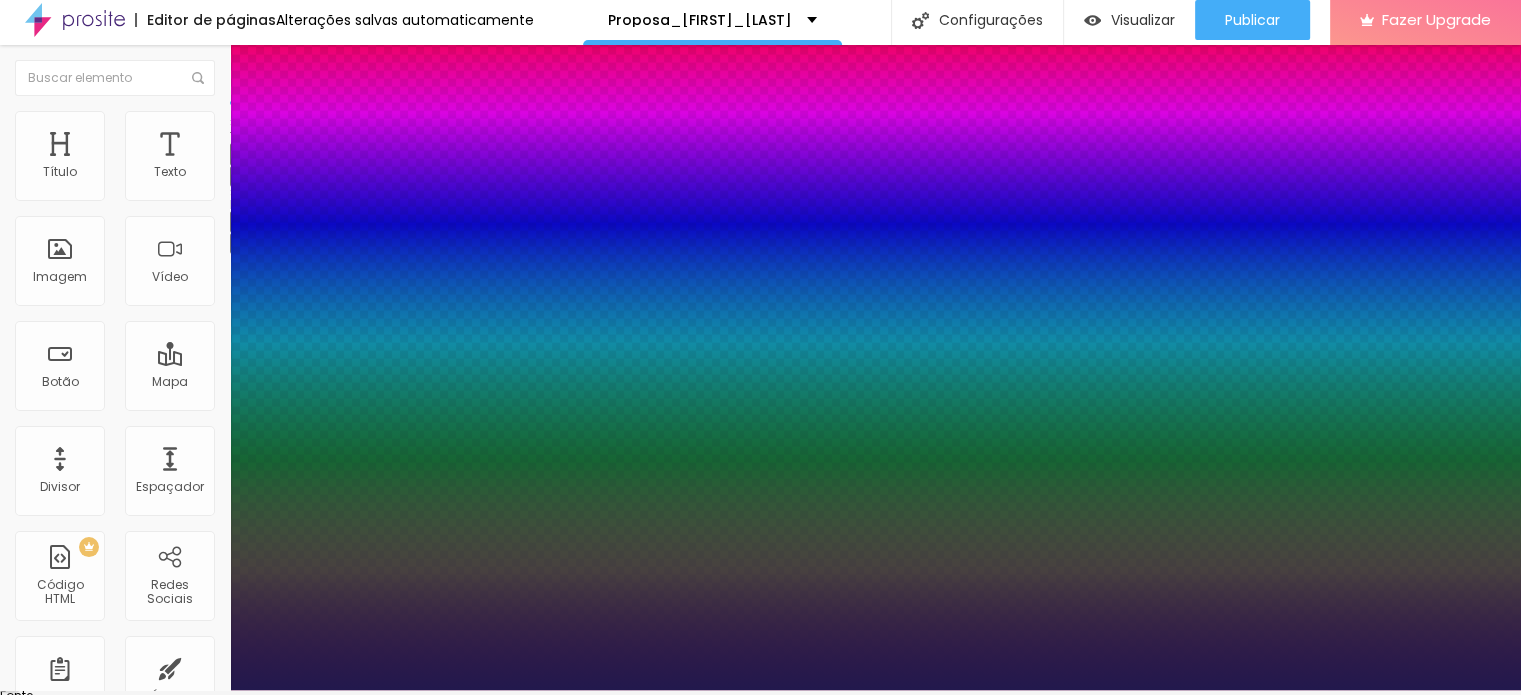 scroll, scrollTop: 0, scrollLeft: 0, axis: both 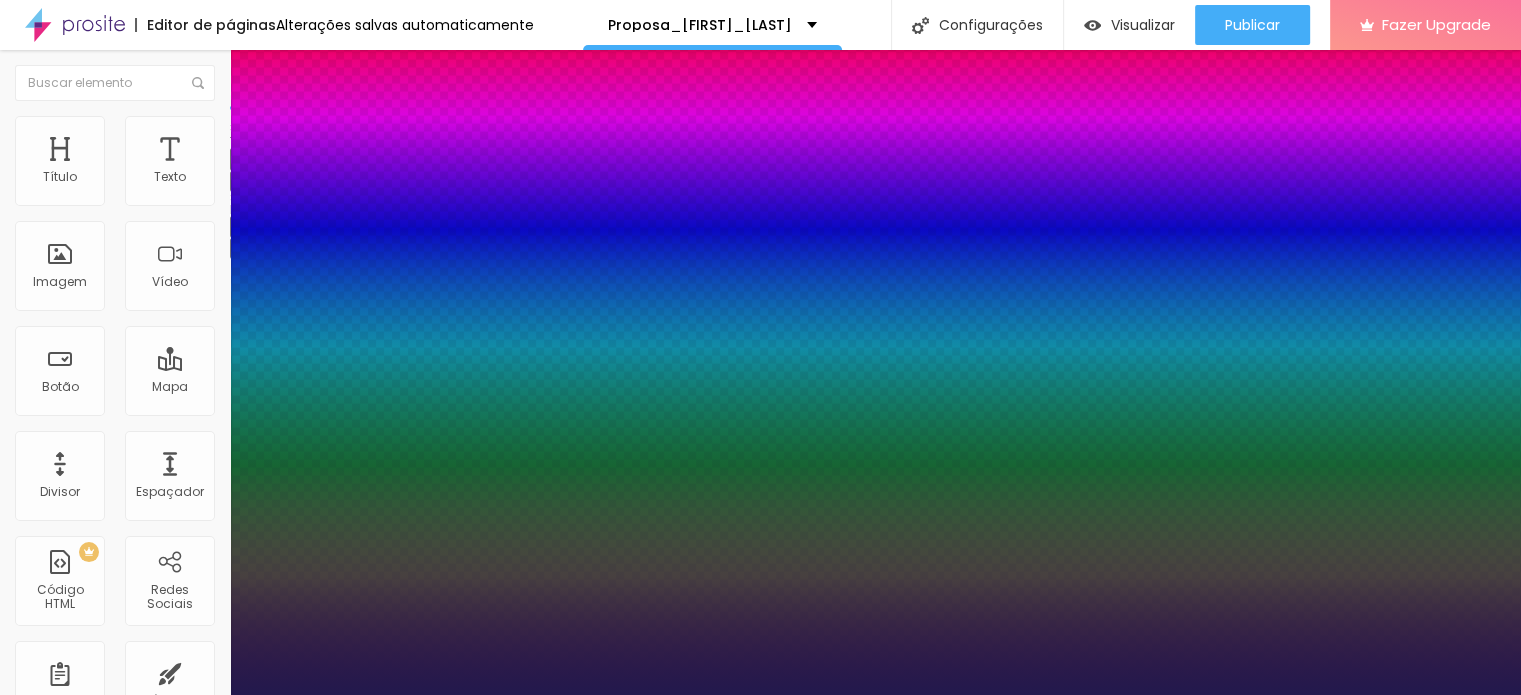 click at bounding box center (760, 695) 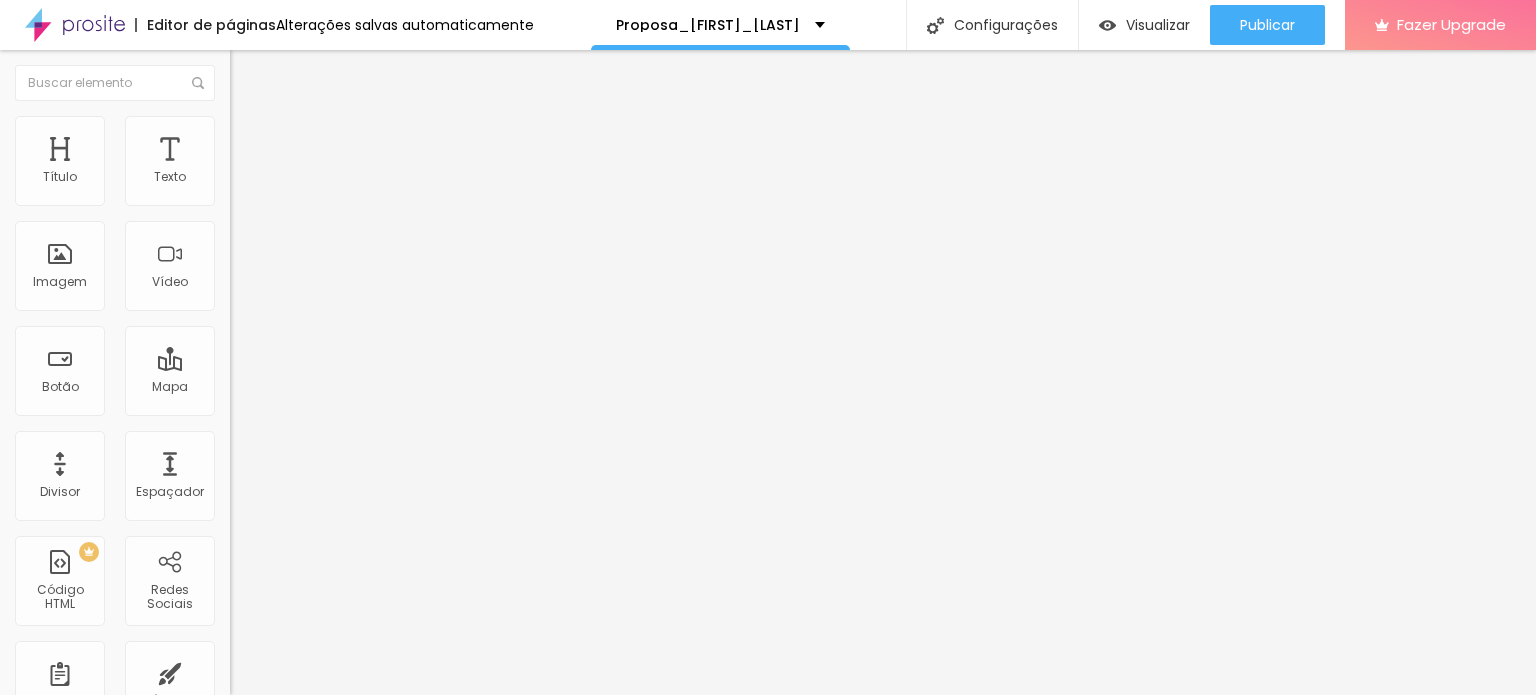 click at bounding box center (244, 181) 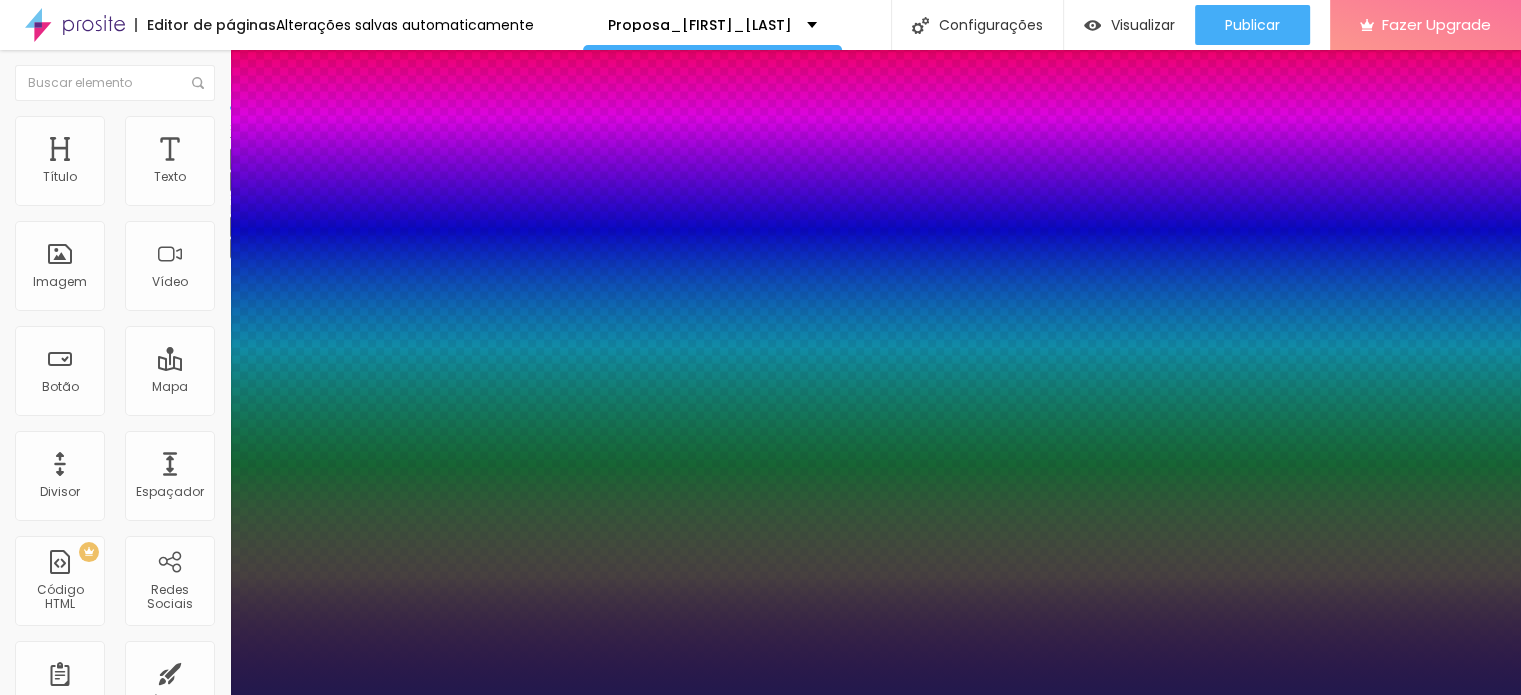 type on "1" 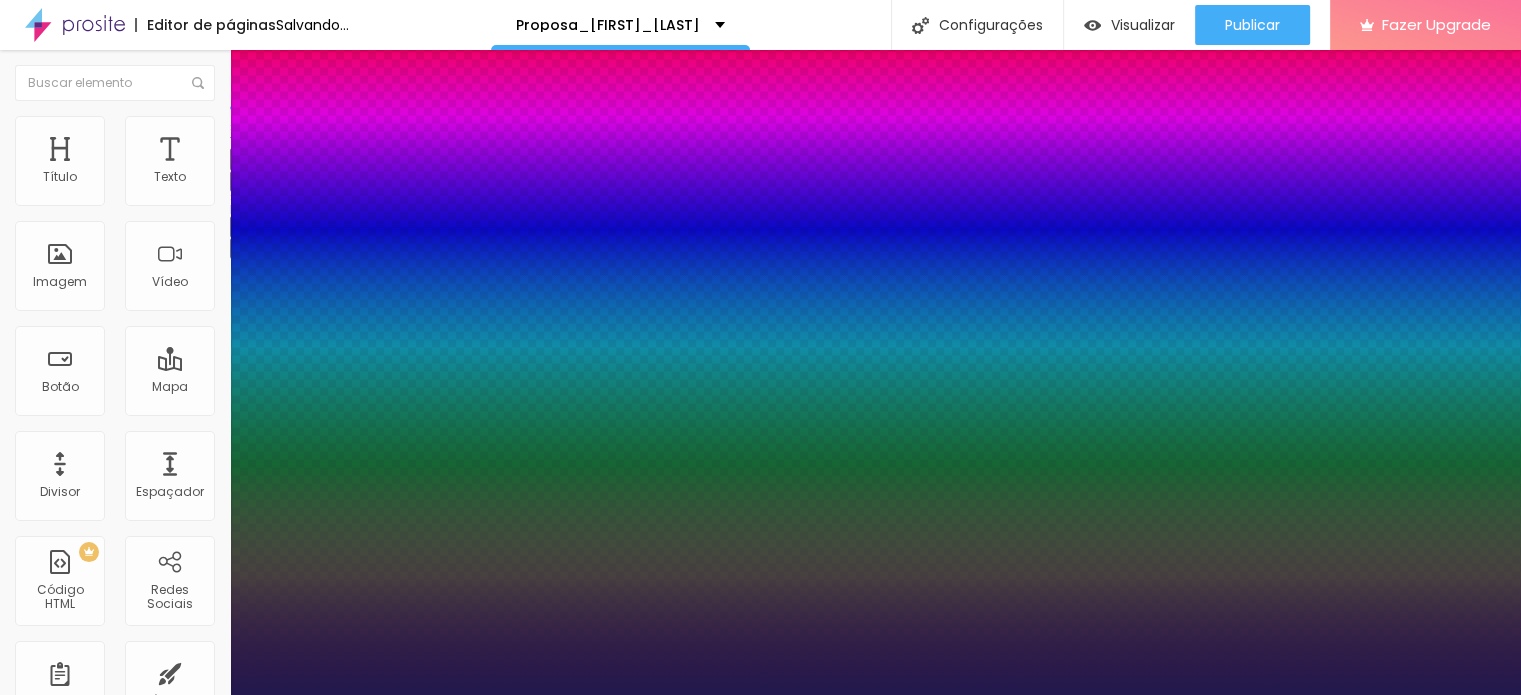click on "2" at bounding box center [45, 3852] 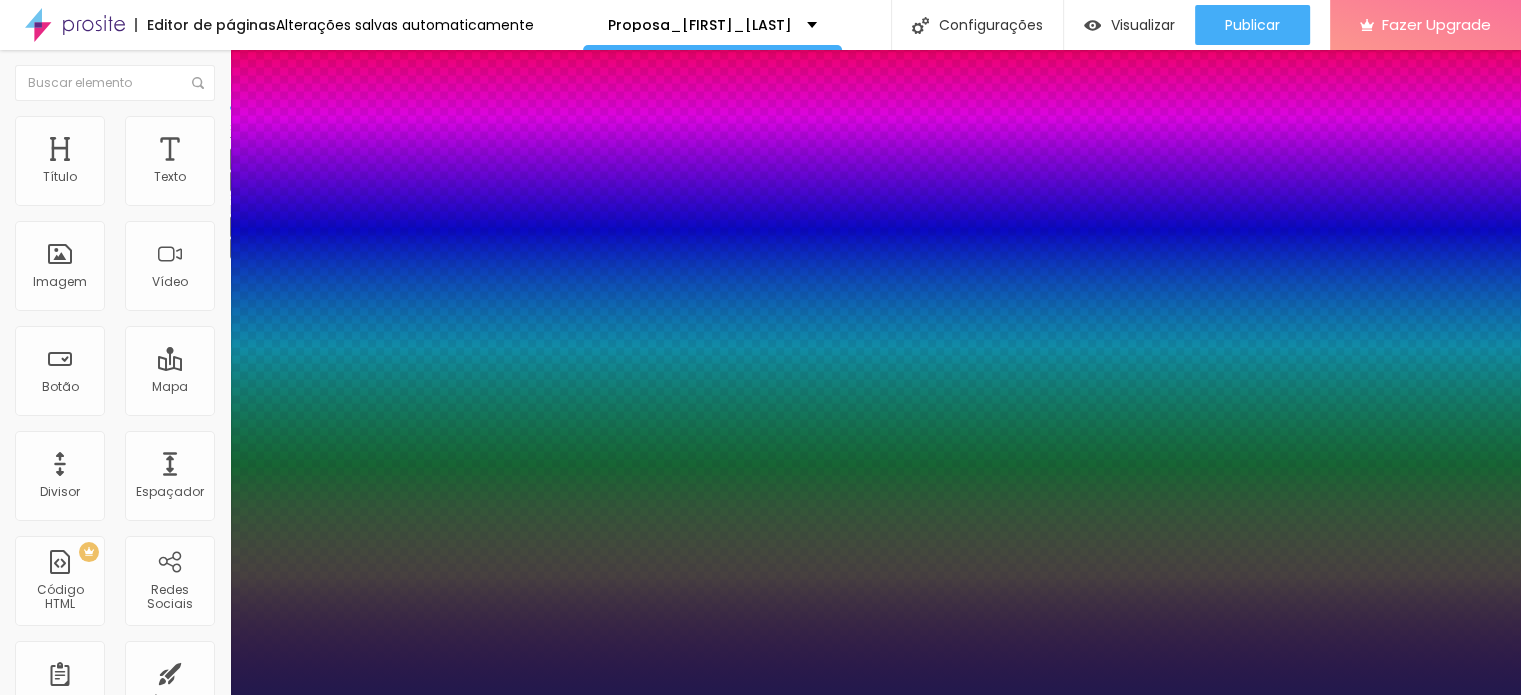 type on "10" 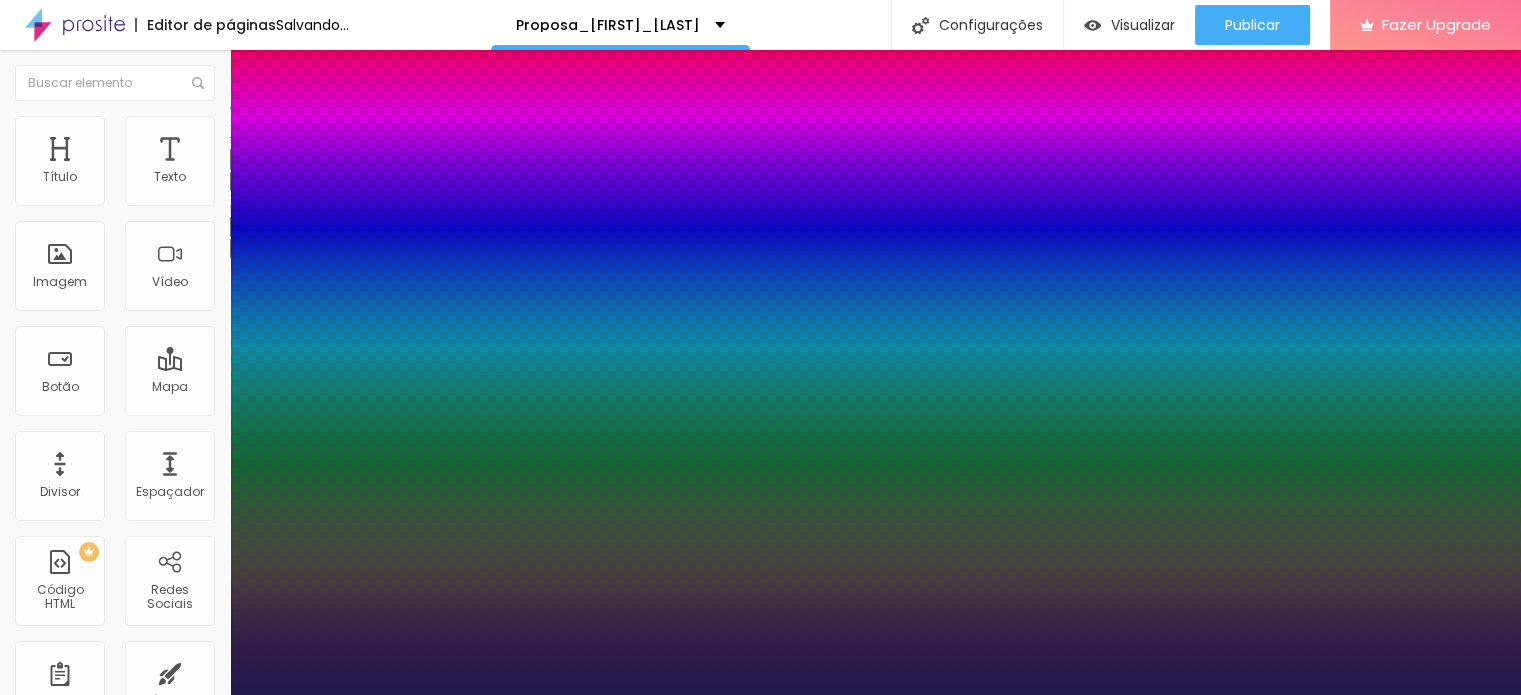 click on "10" at bounding box center (45, 3852) 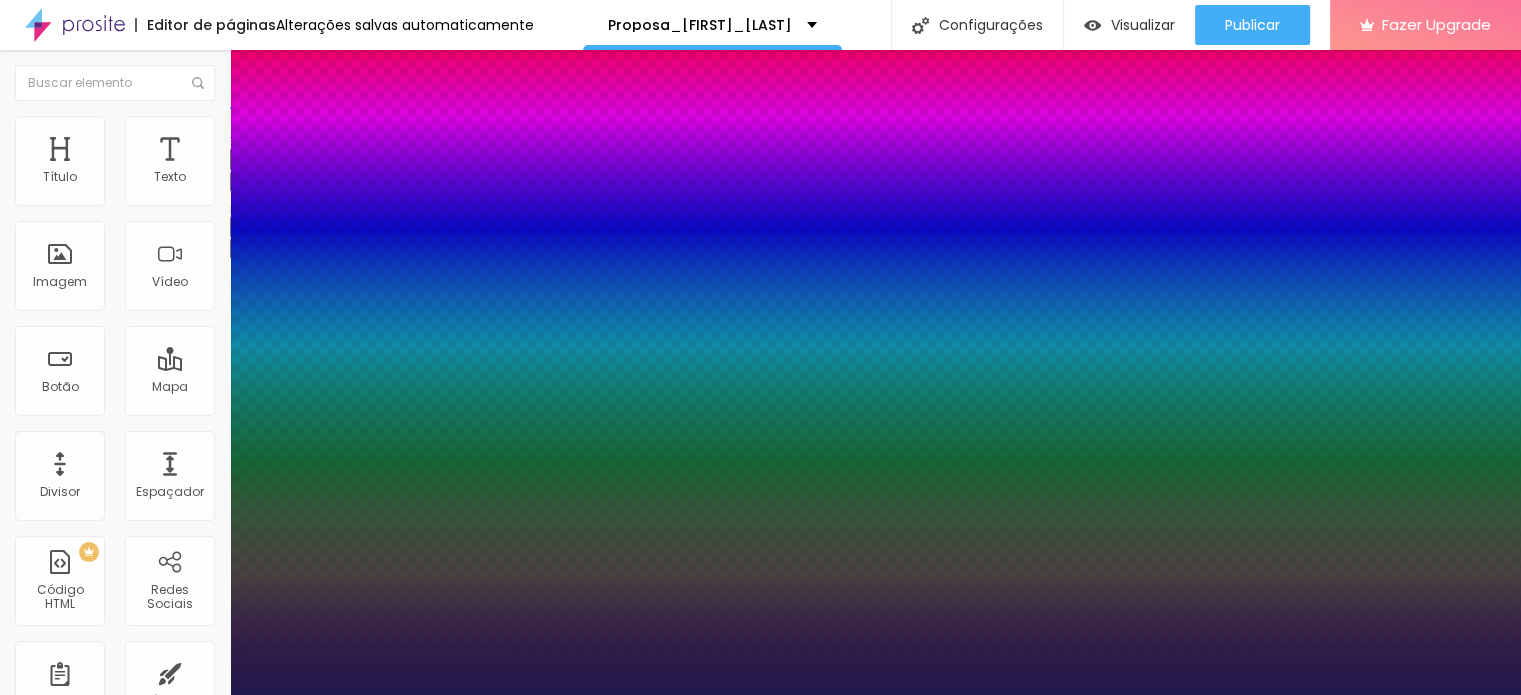click on "10 Espaçamento entre letras" at bounding box center (760, 3087) 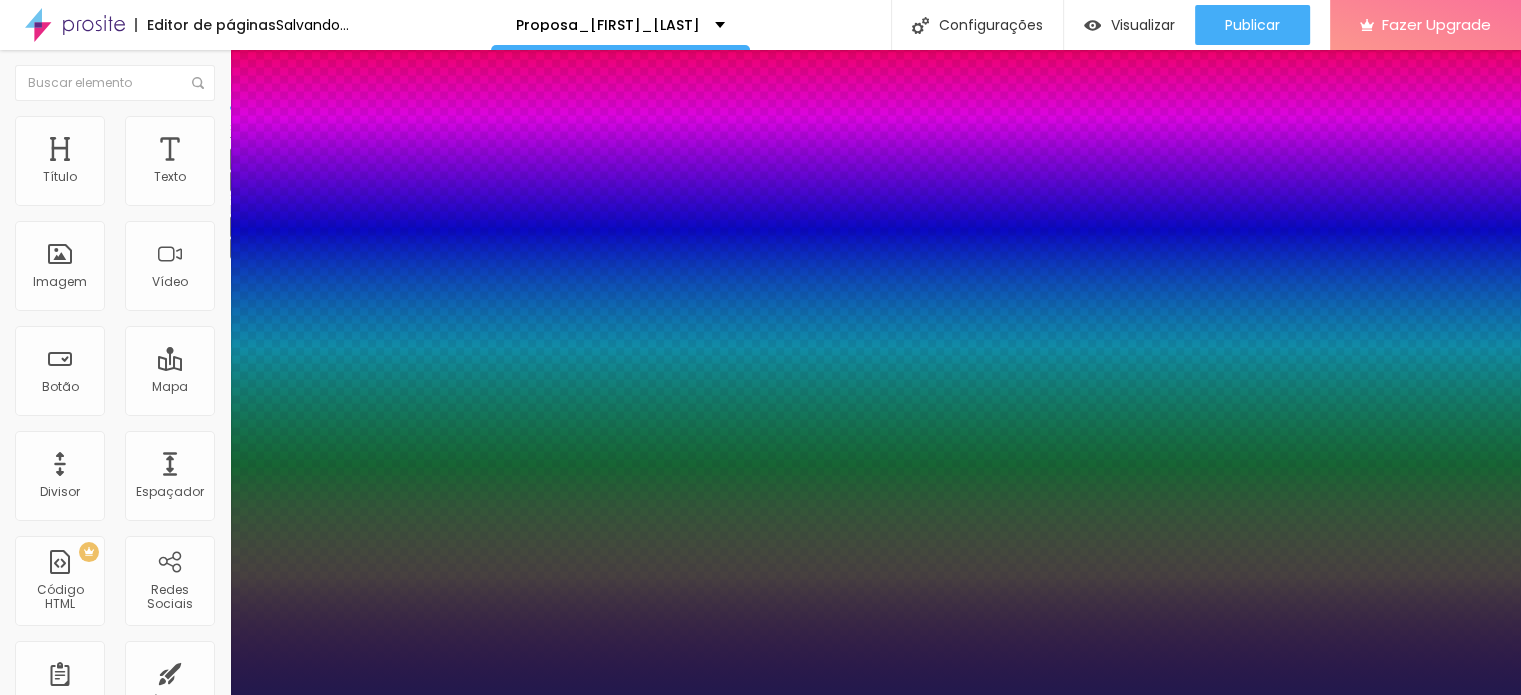 type on "1.2" 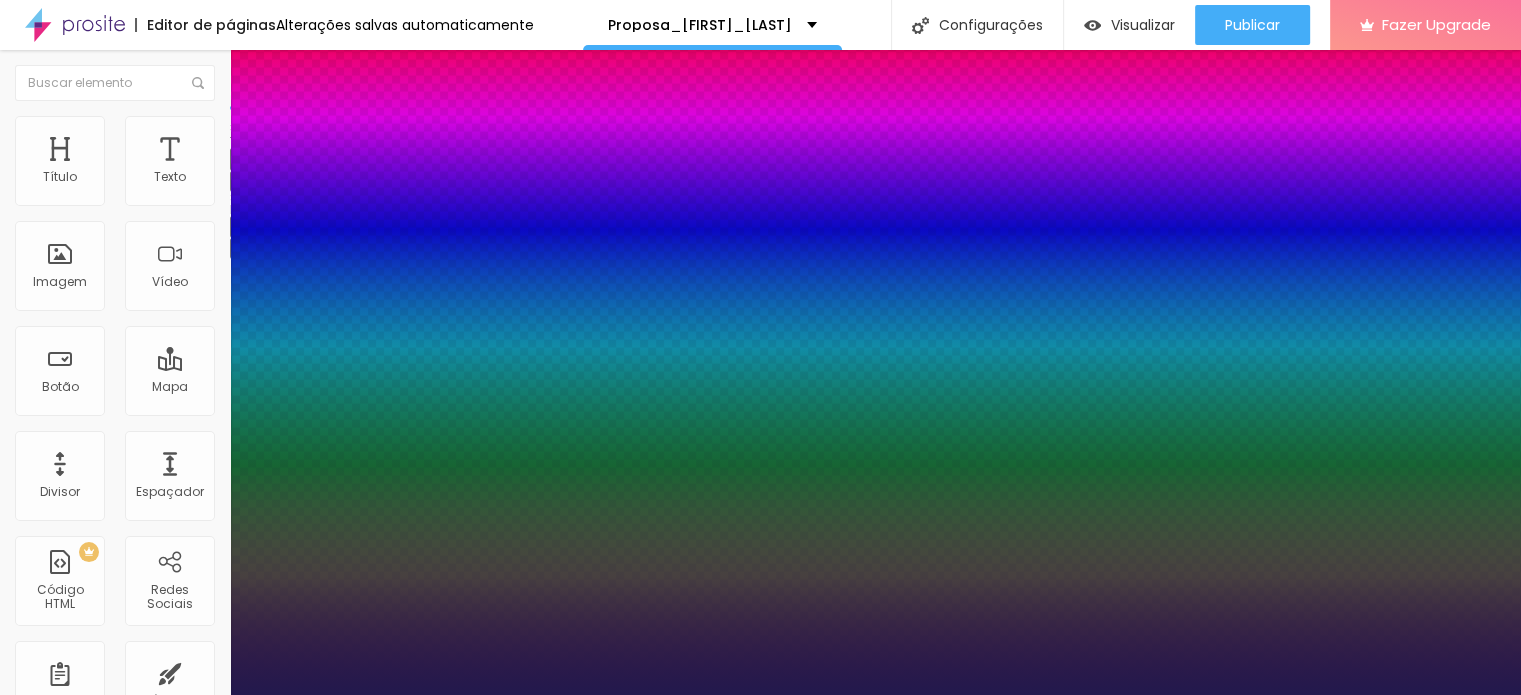 type on "1.8" 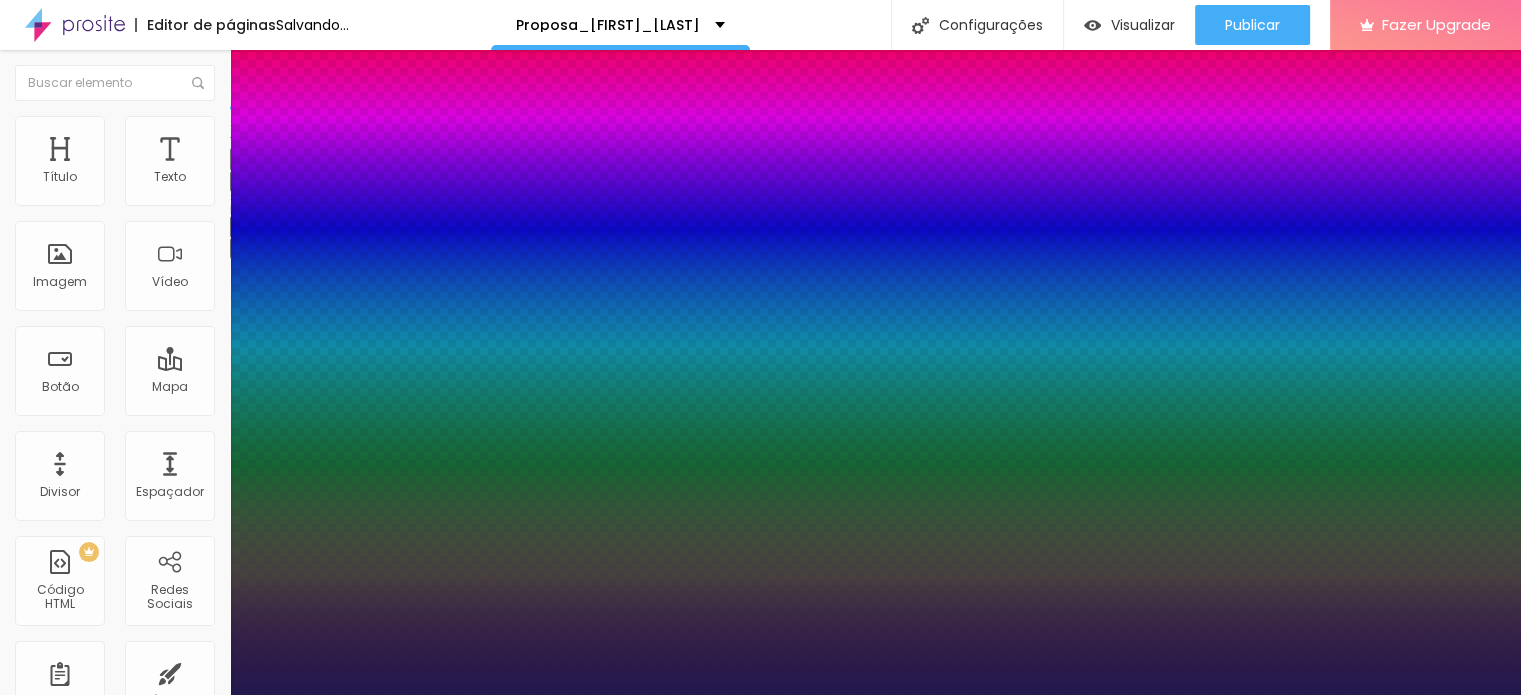 type on "2.1" 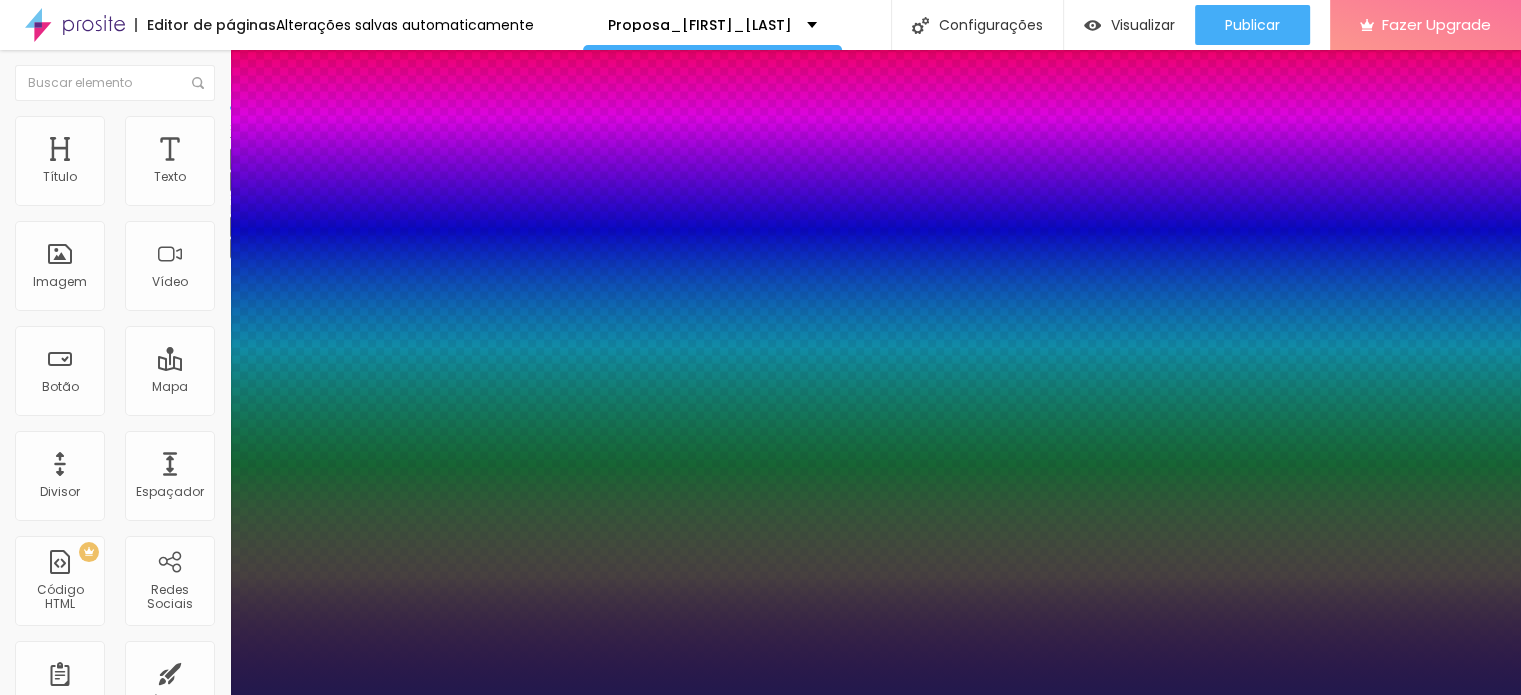 click on "2.1" at bounding box center (45, 3852) 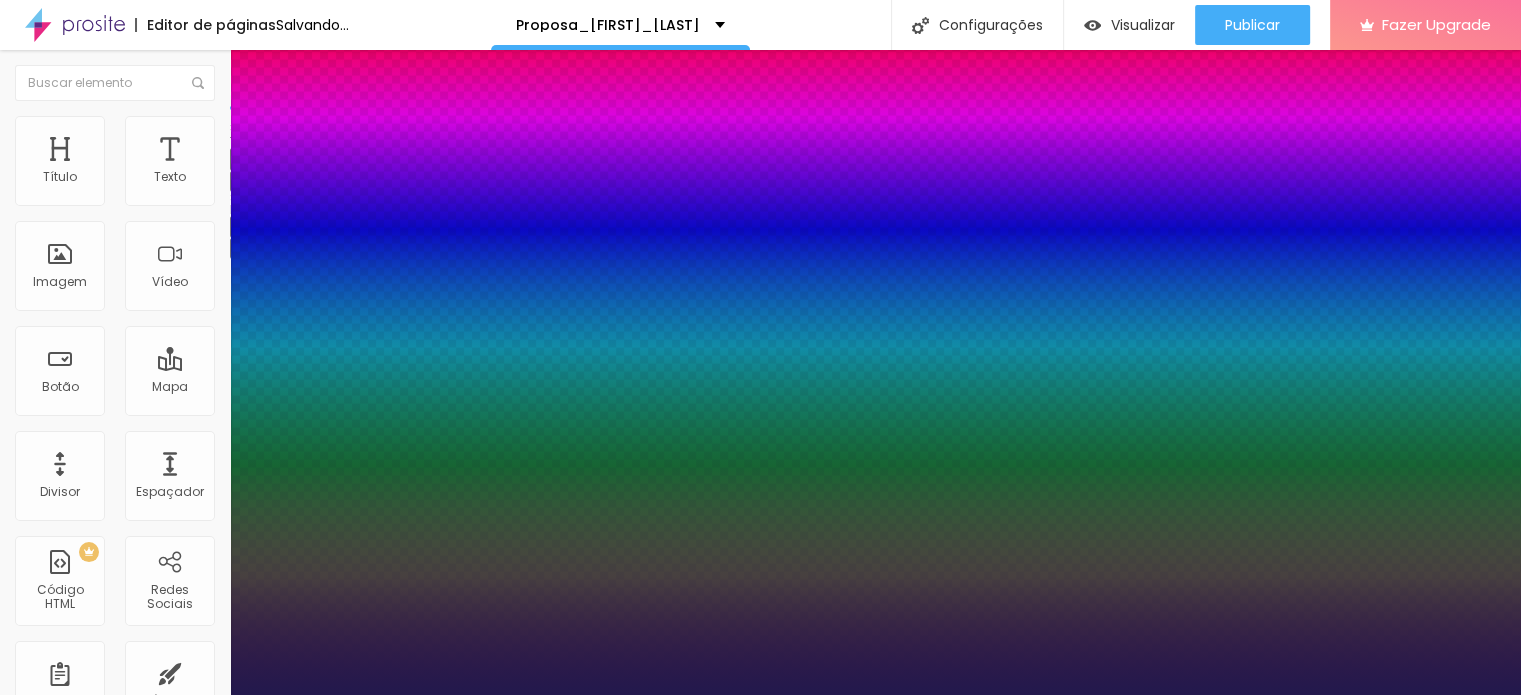 type on "2" 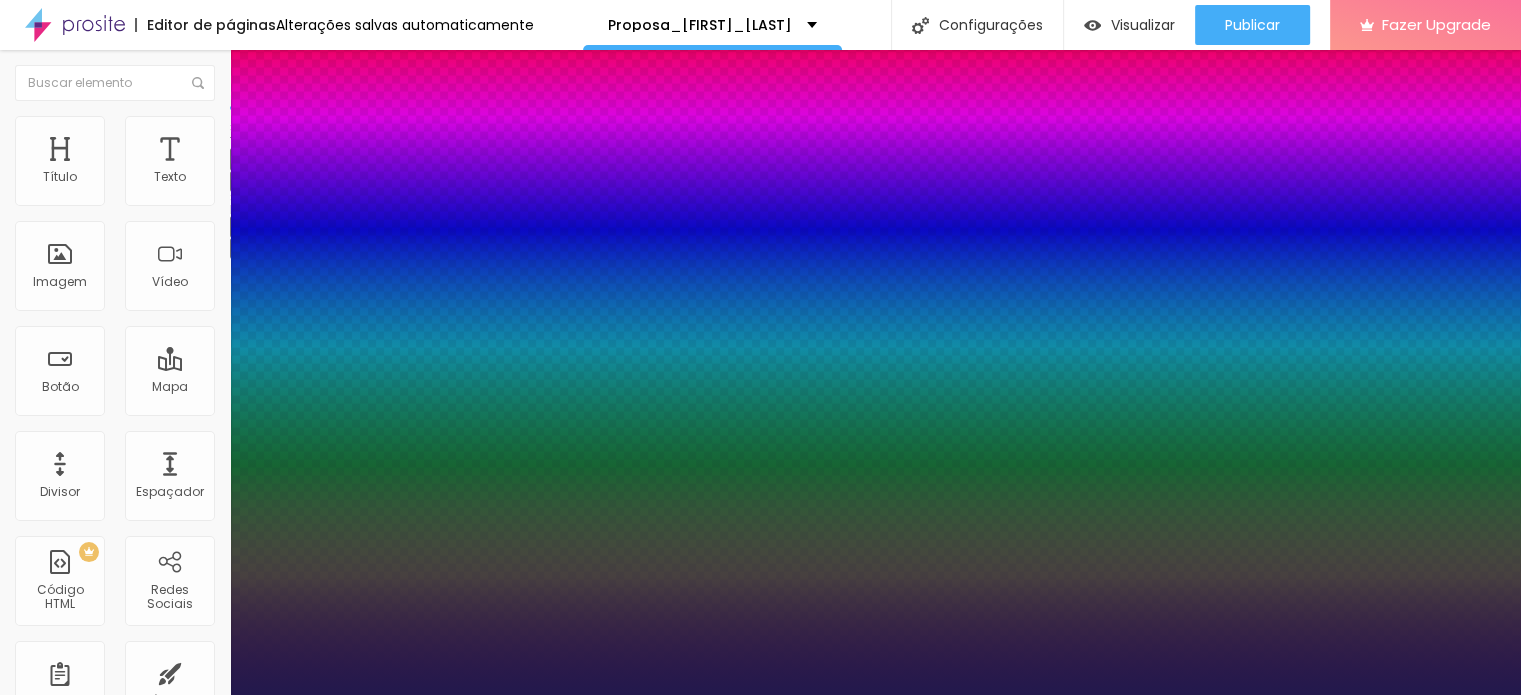 type on "2.0" 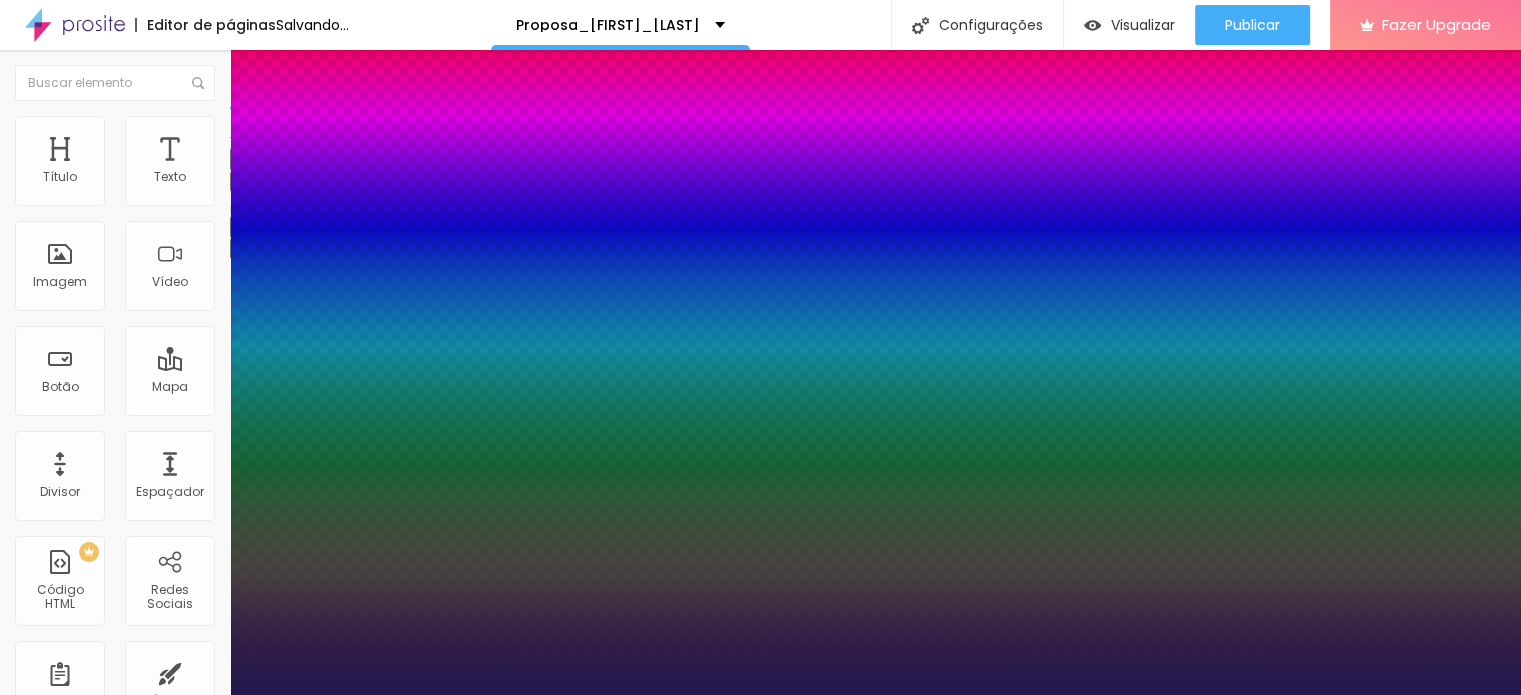 click at bounding box center [760, 695] 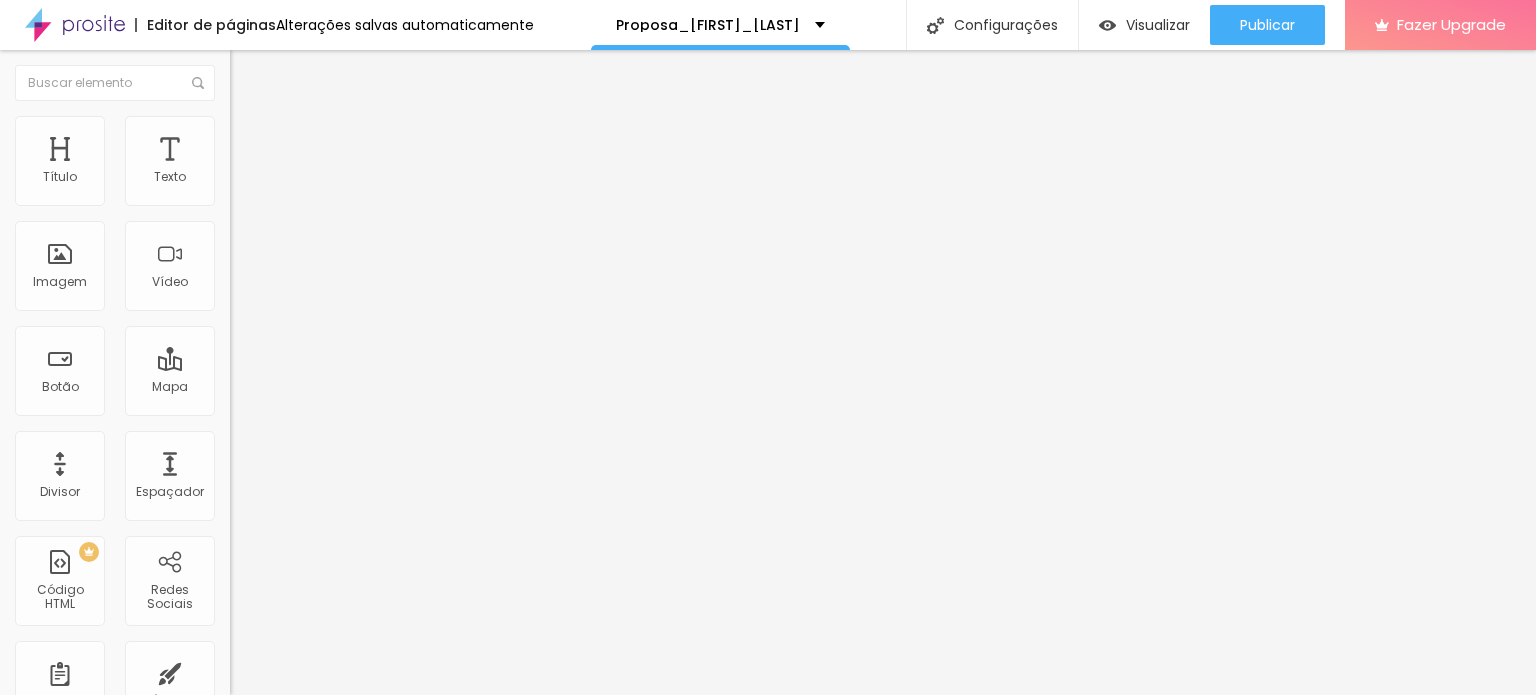 click 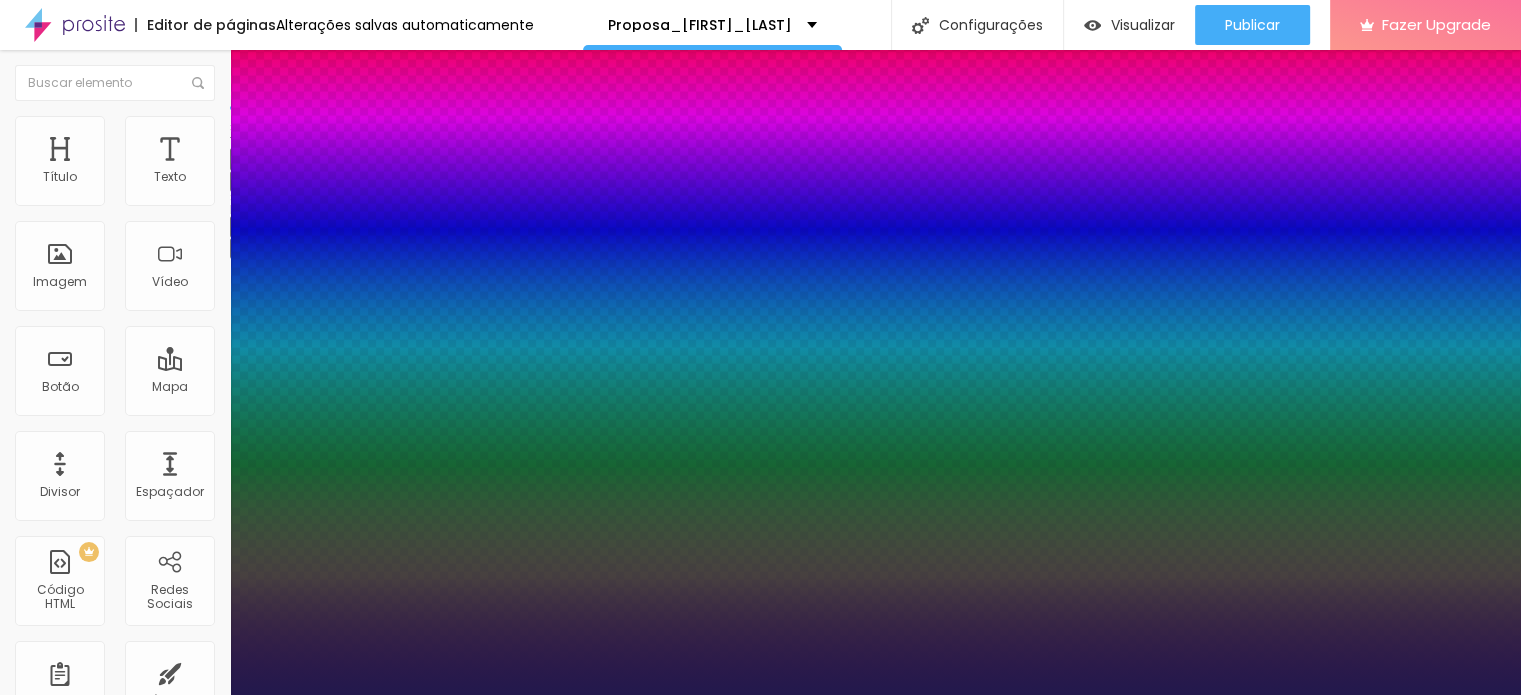 type on "1" 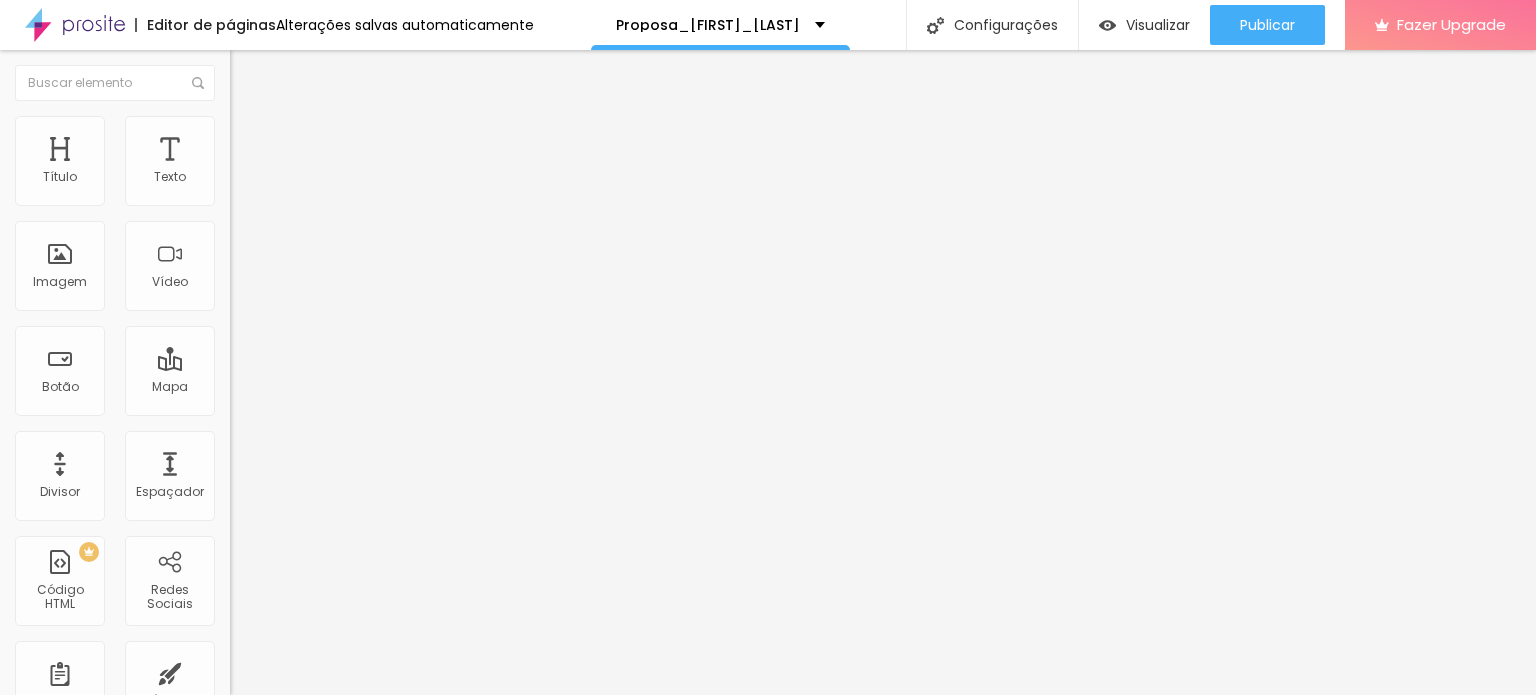 click at bounding box center (244, 181) 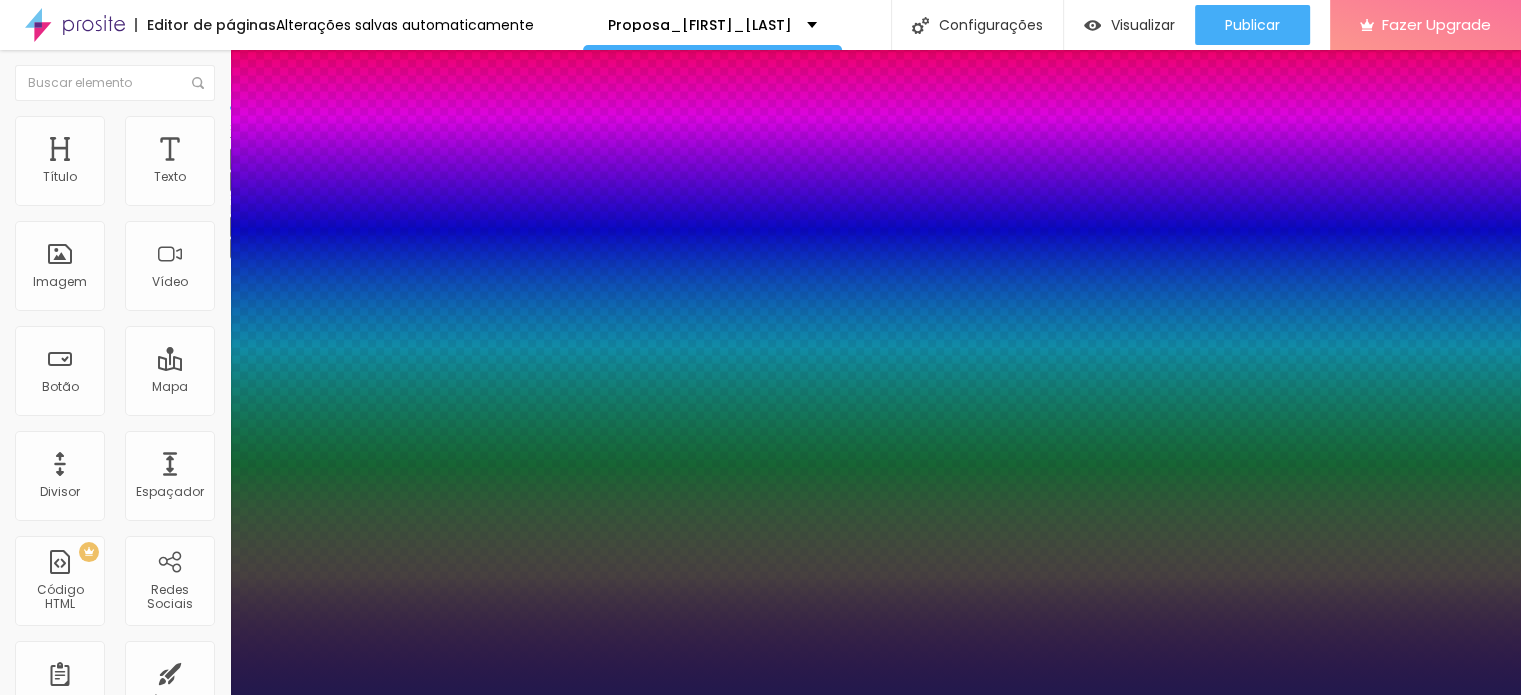 type on "1" 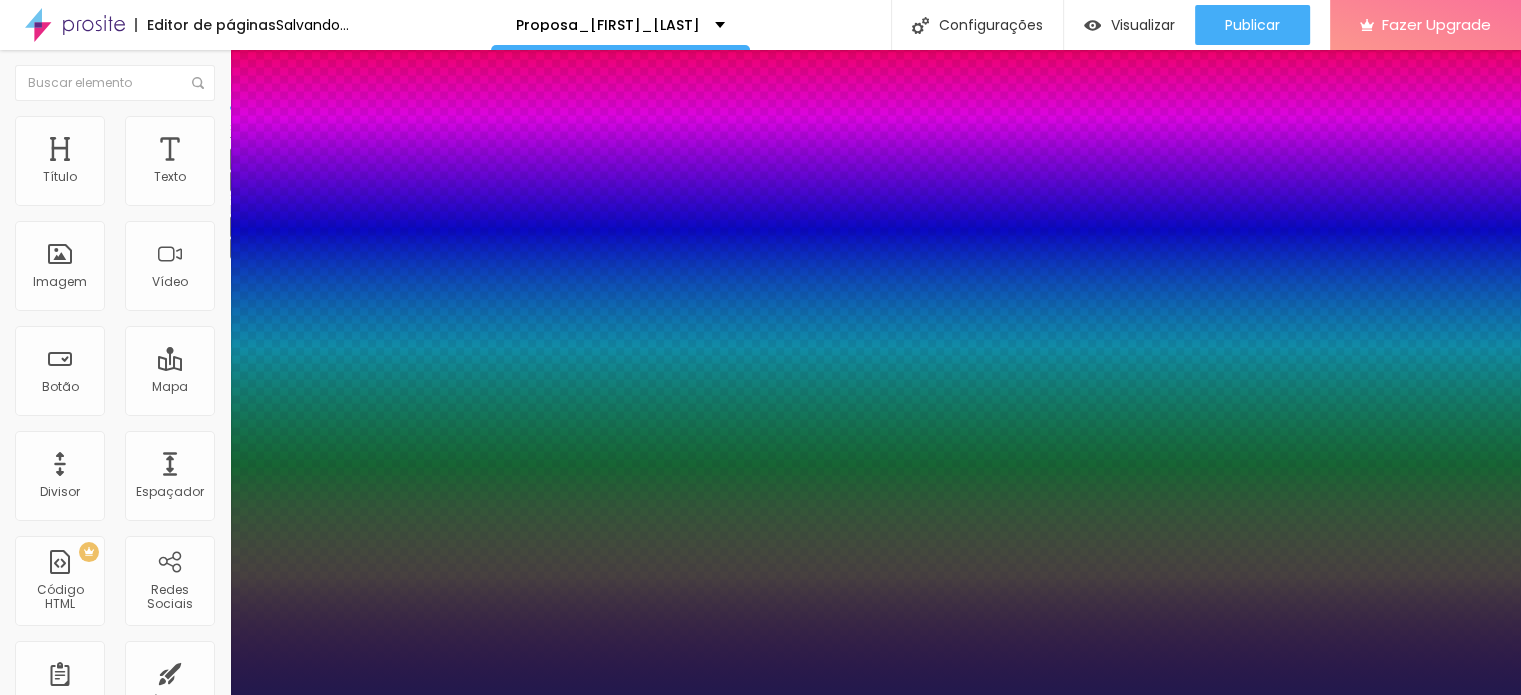 type on "02" 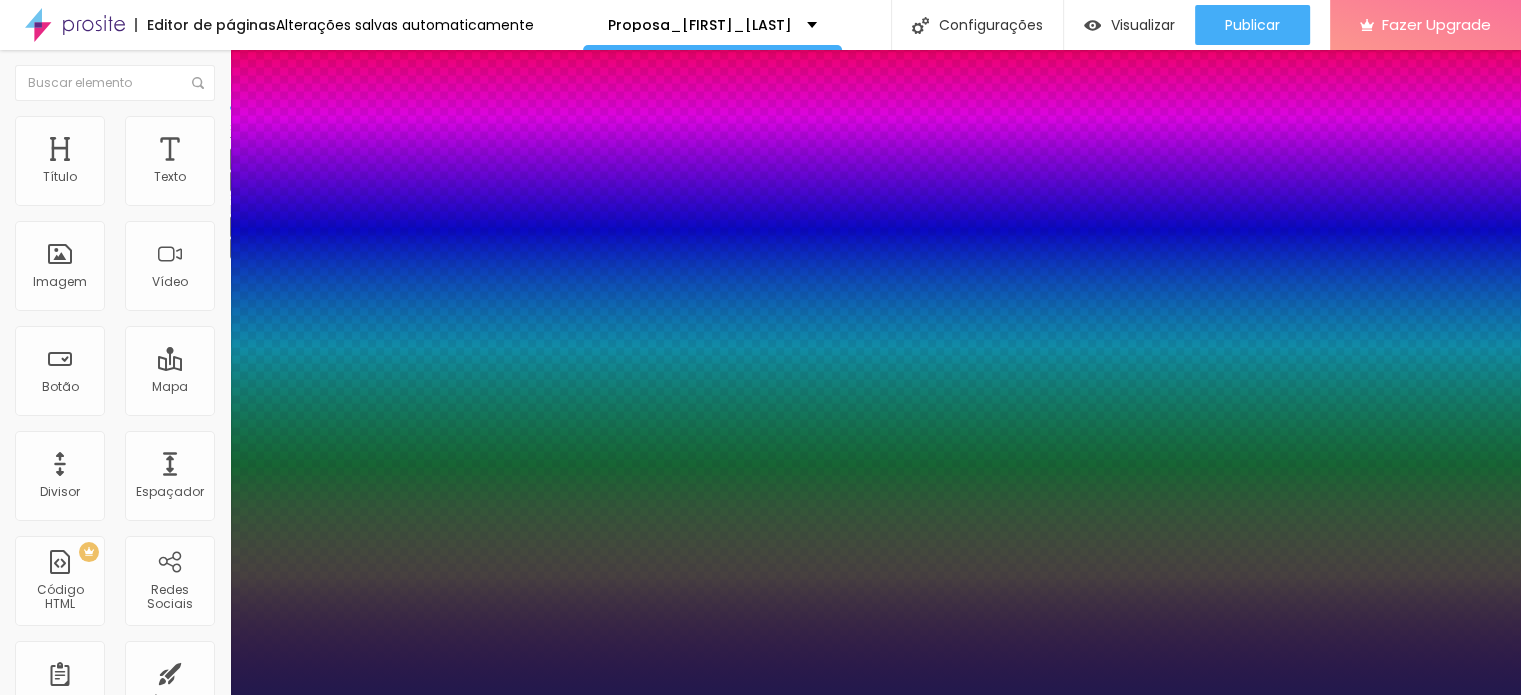 type on "10" 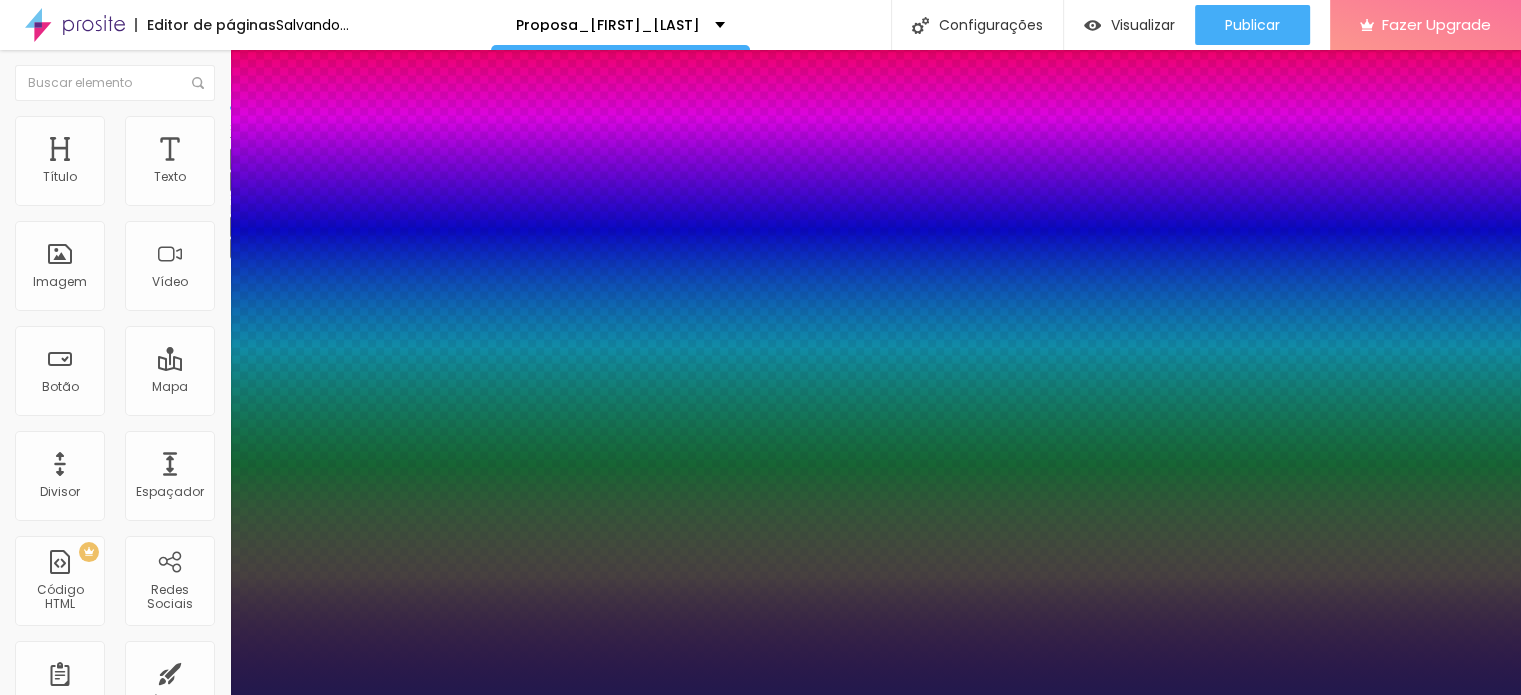 type on "1" 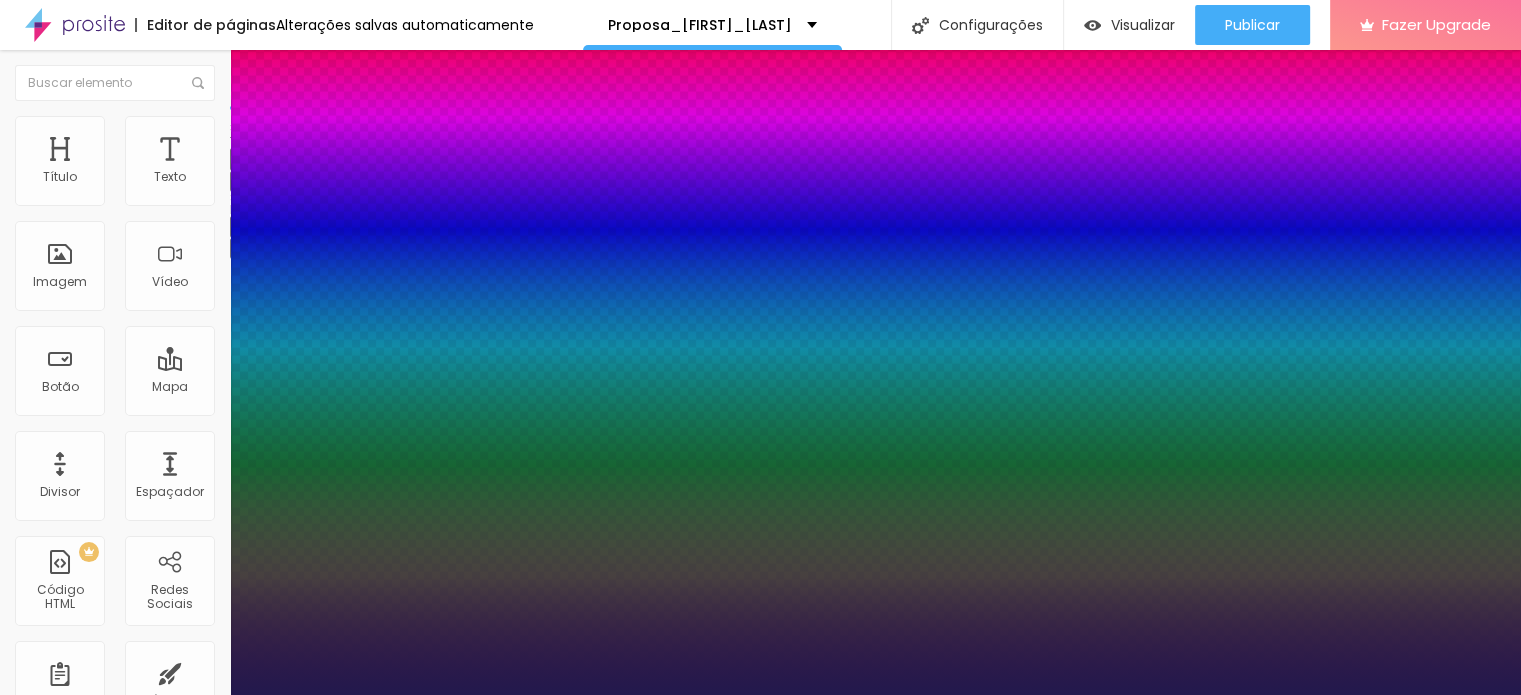 type on "2" 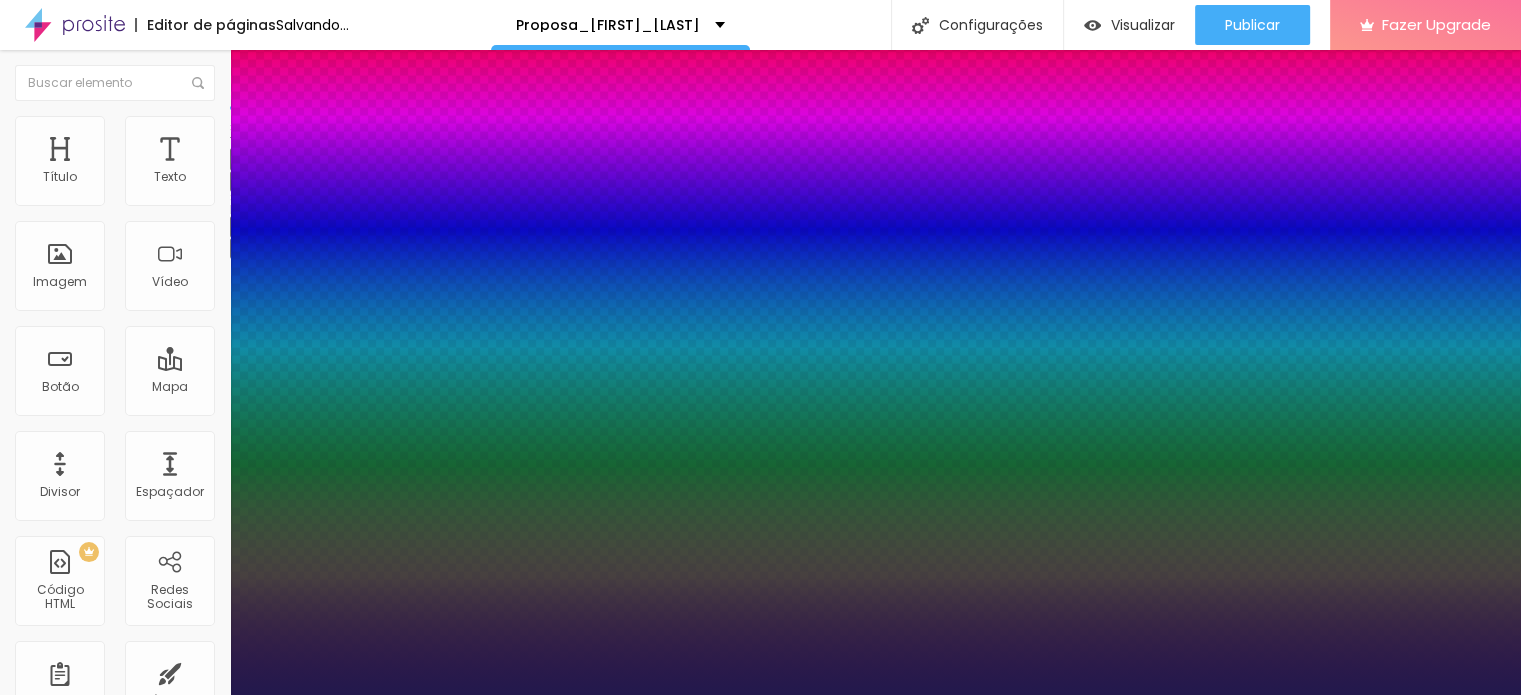 type on "0" 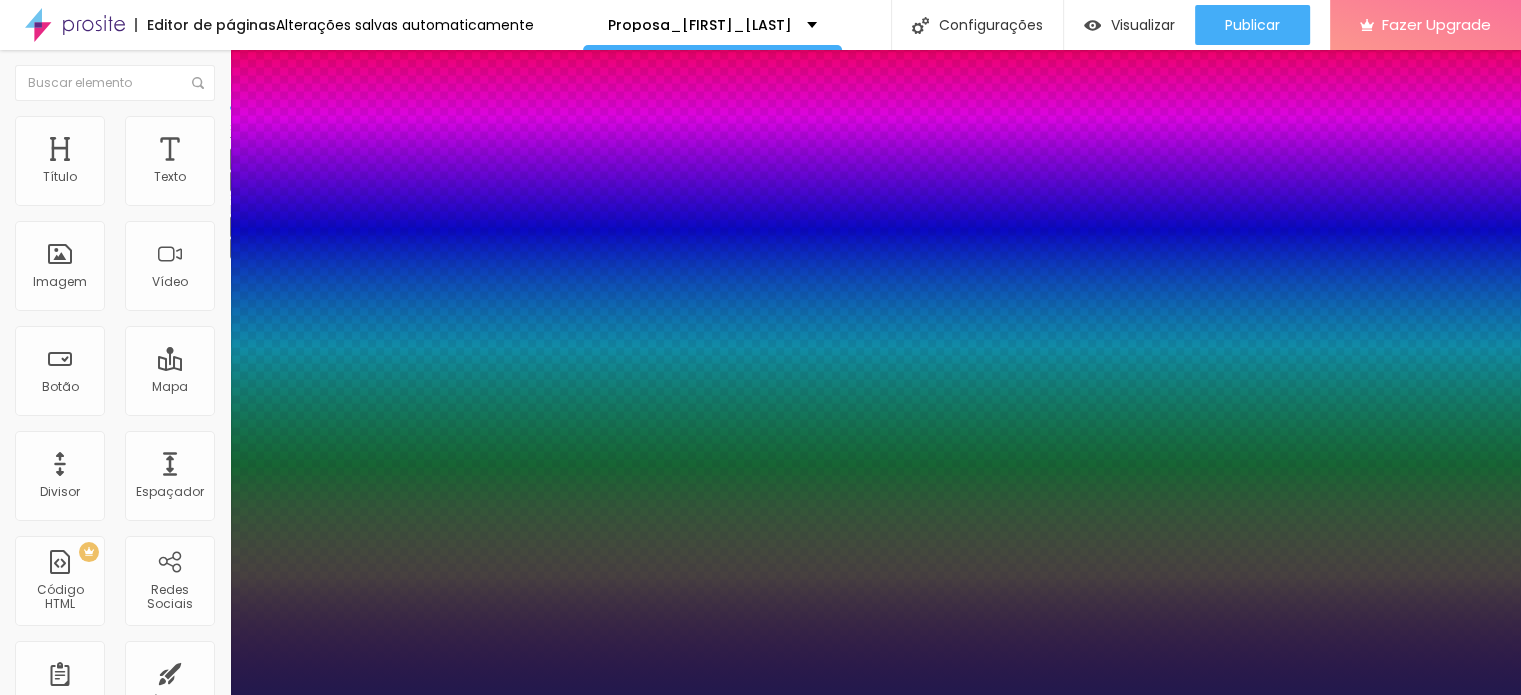 type on "0.1" 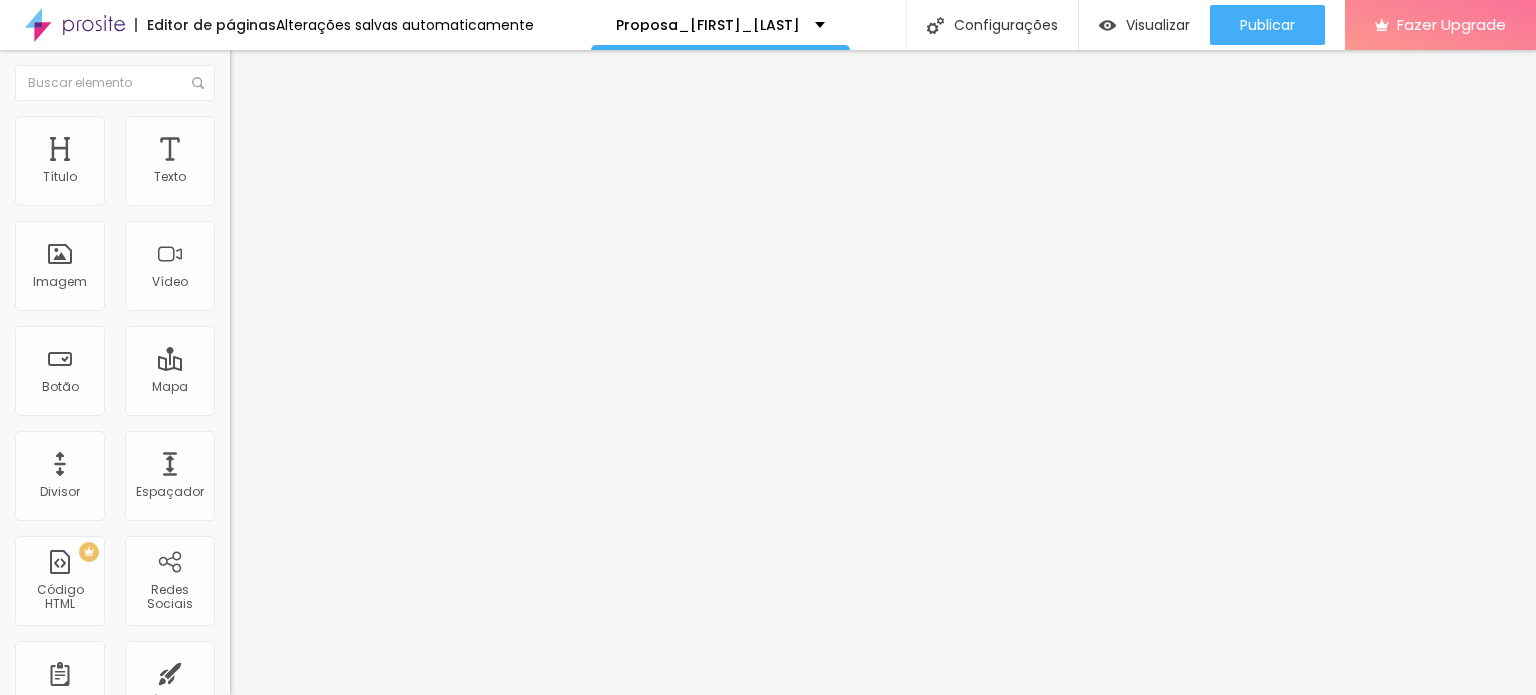 click 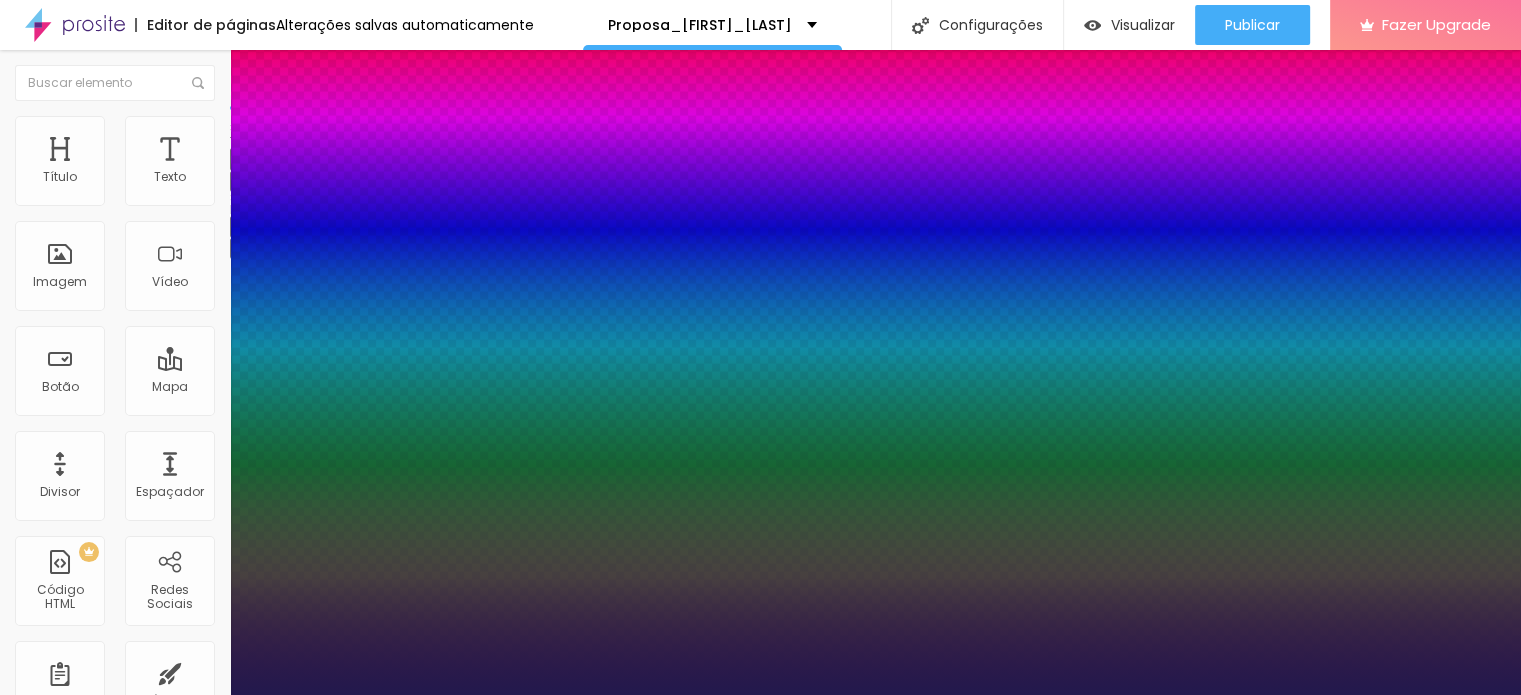 scroll, scrollTop: 5, scrollLeft: 0, axis: vertical 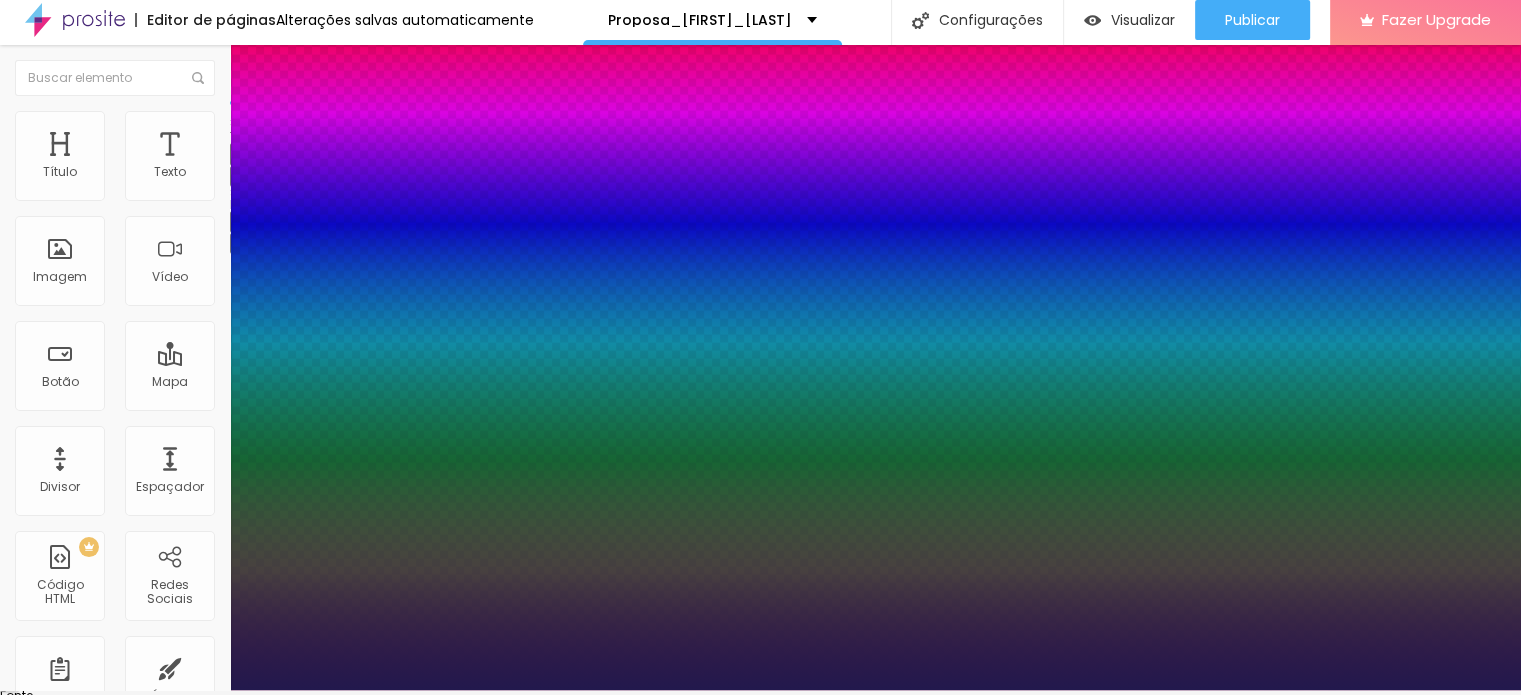 drag, startPoint x: 445, startPoint y: 379, endPoint x: 467, endPoint y: 377, distance: 22.090721 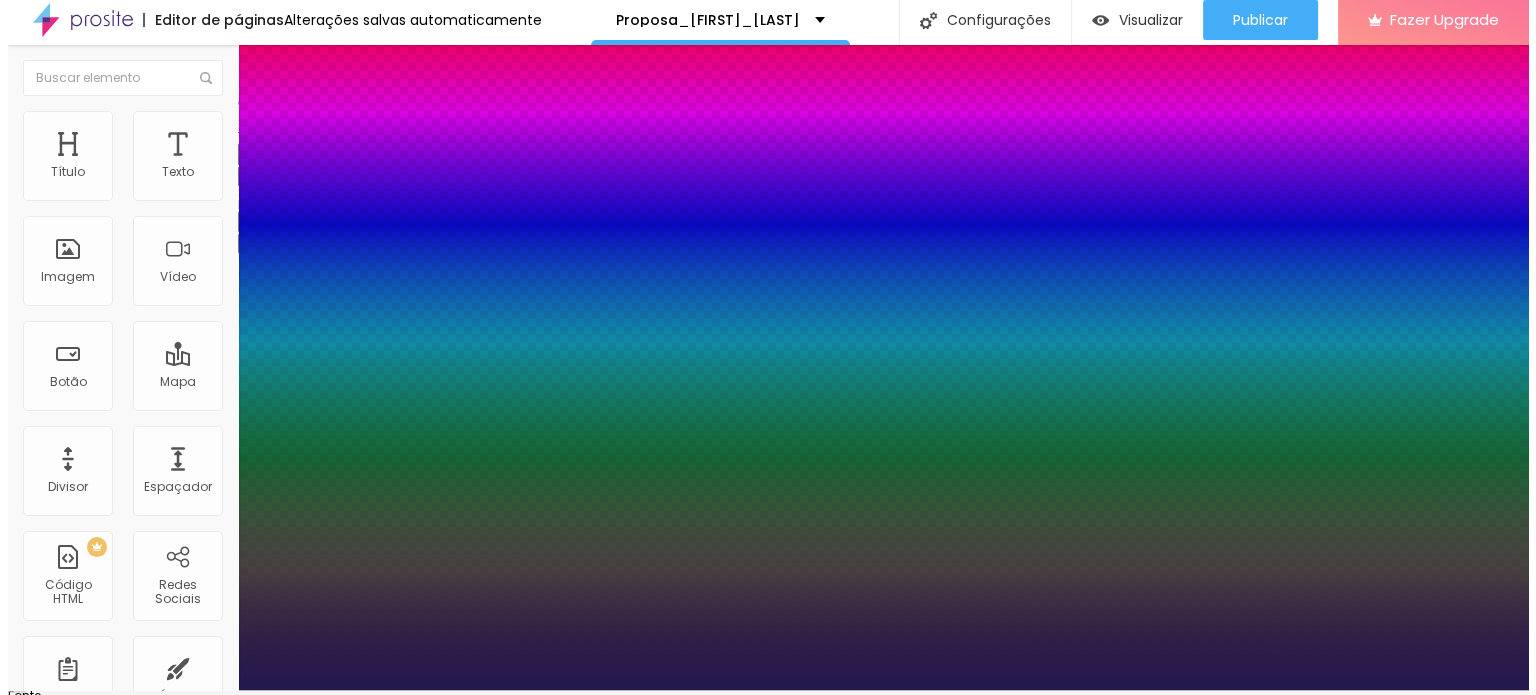 scroll, scrollTop: 0, scrollLeft: 0, axis: both 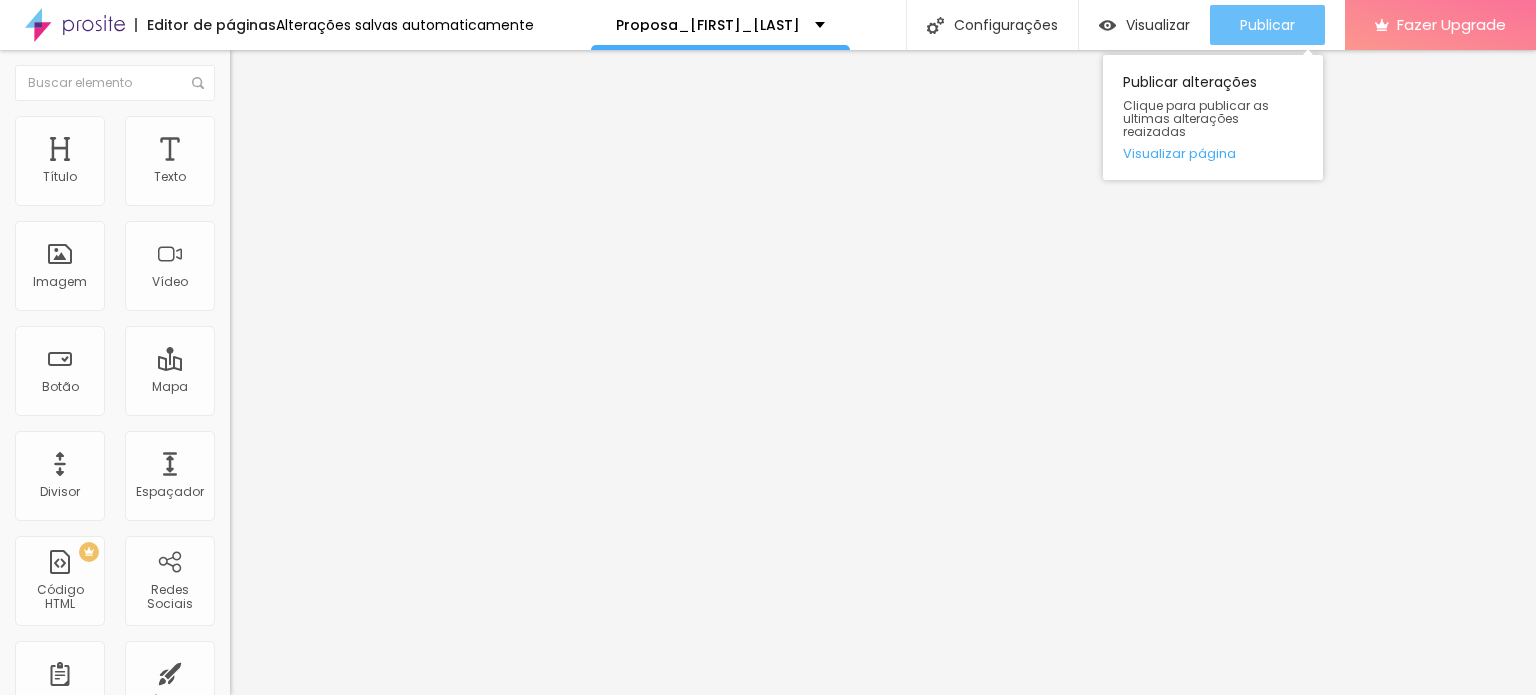 click on "Publicar" at bounding box center [1267, 25] 